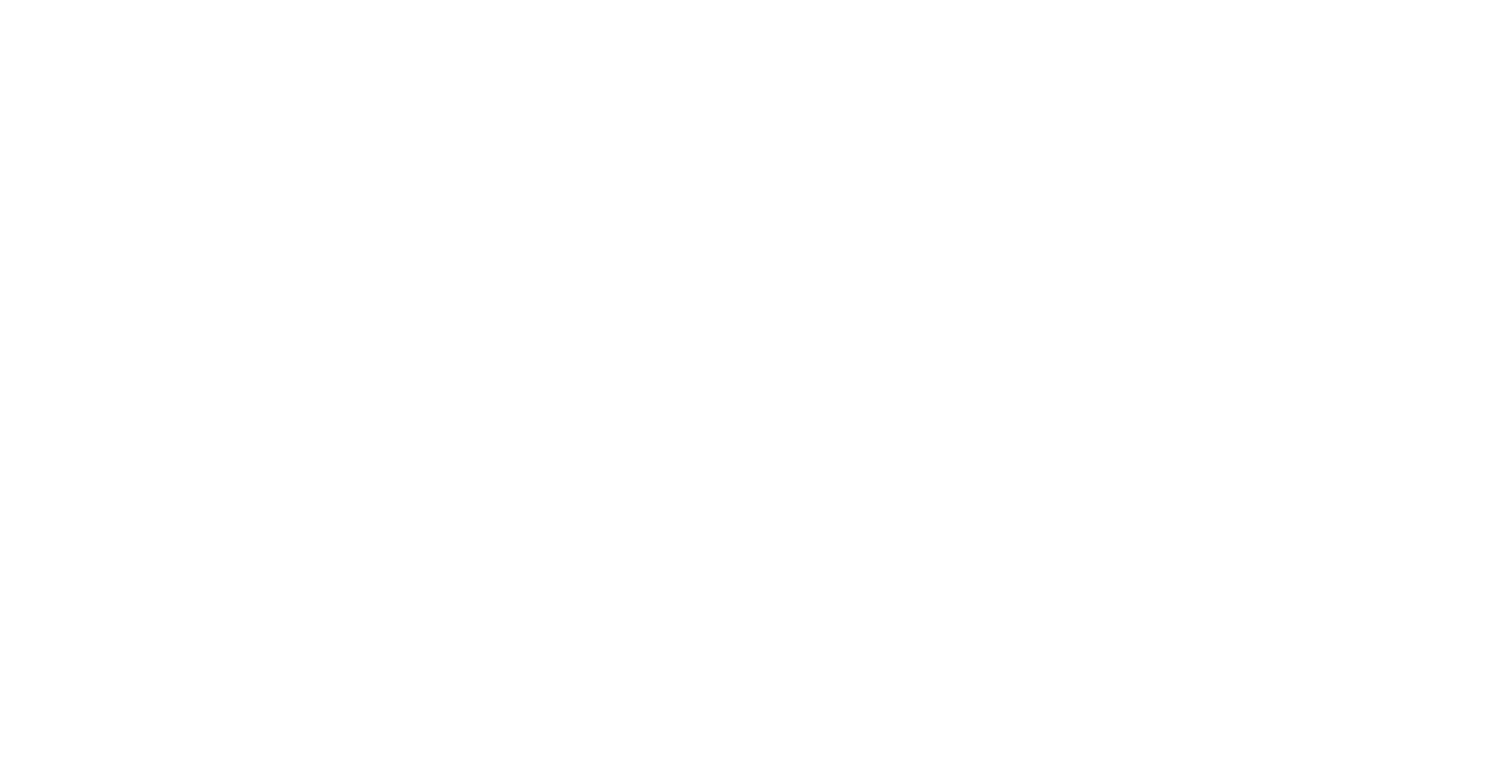 scroll, scrollTop: 0, scrollLeft: 0, axis: both 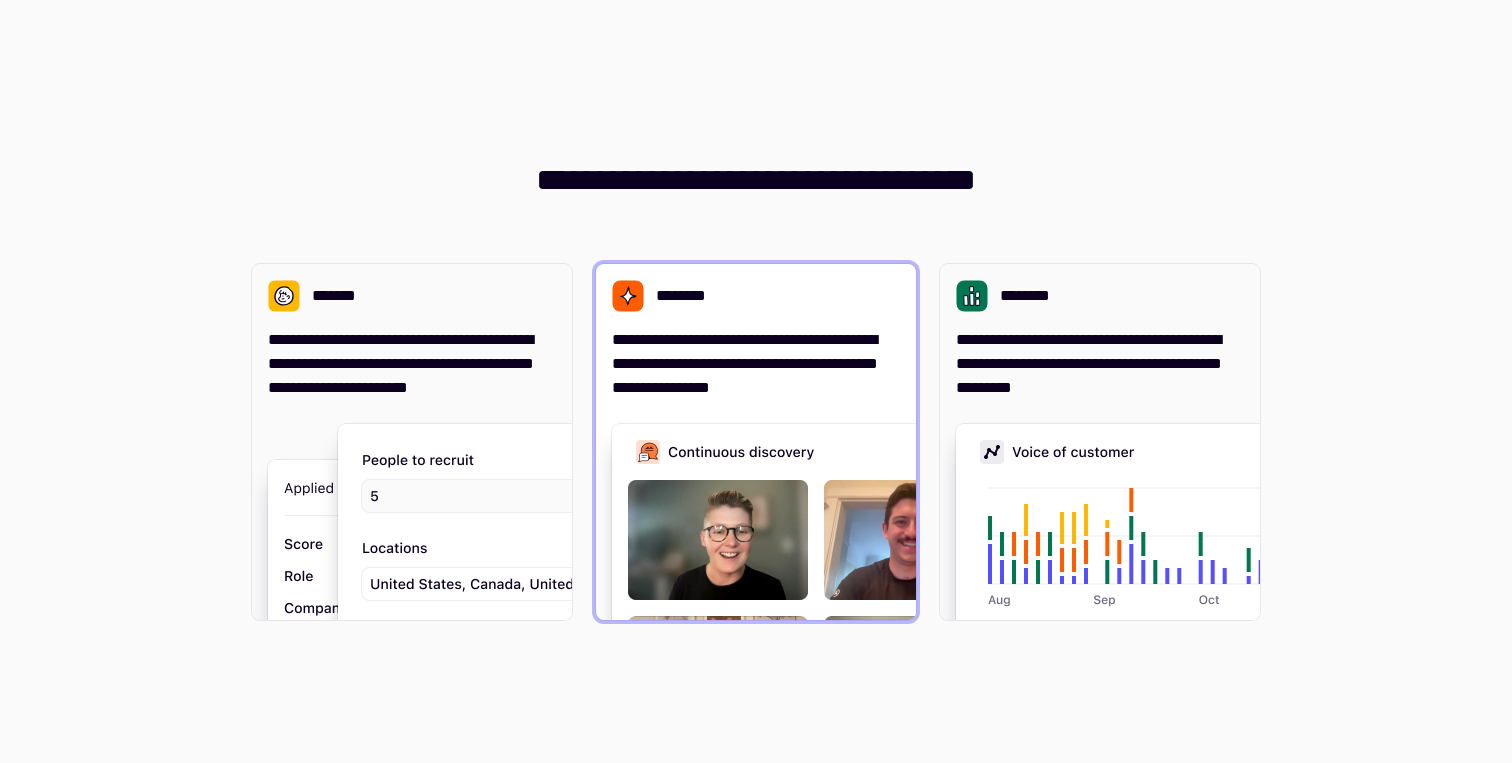 click on "**********" at bounding box center [756, 364] 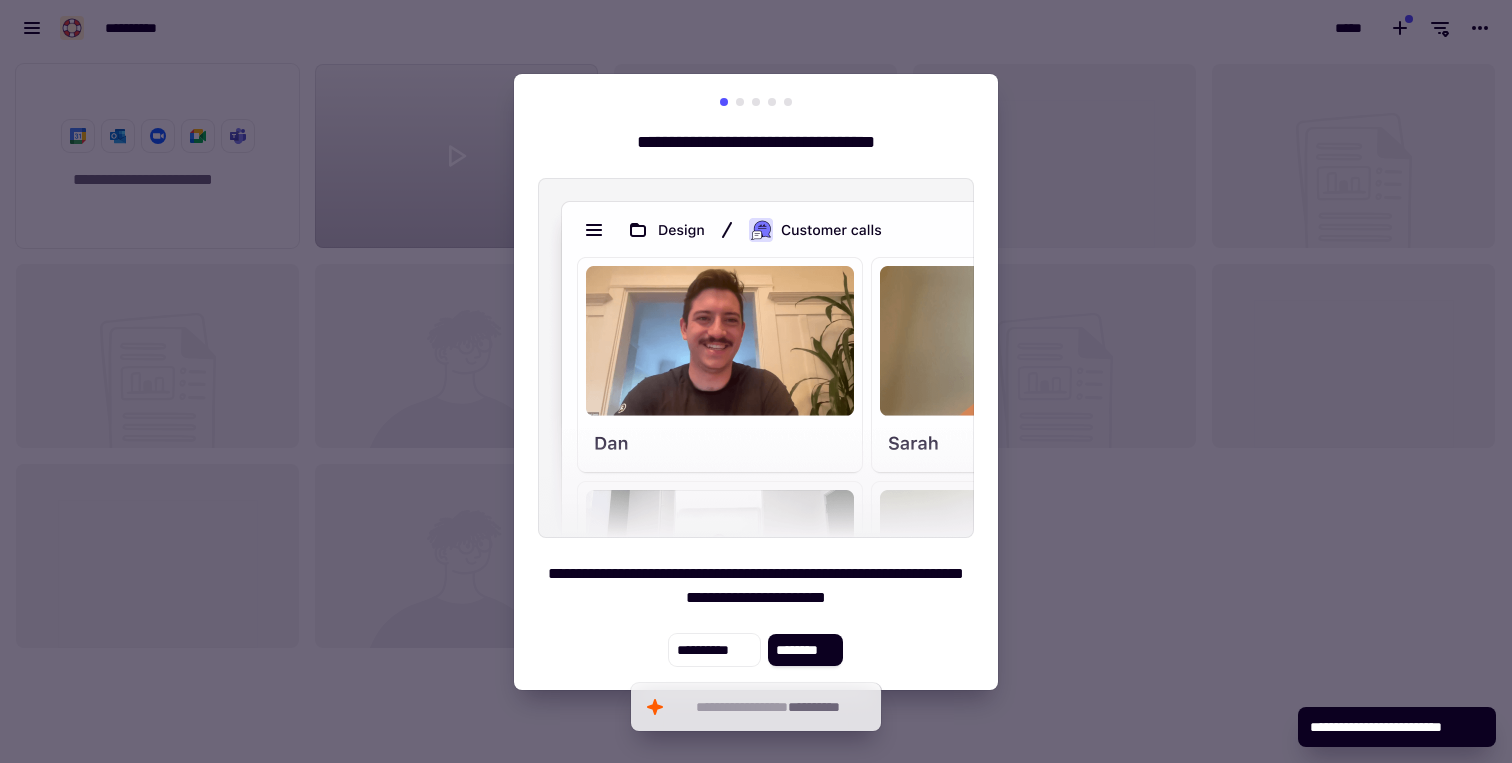 scroll, scrollTop: 1, scrollLeft: 1, axis: both 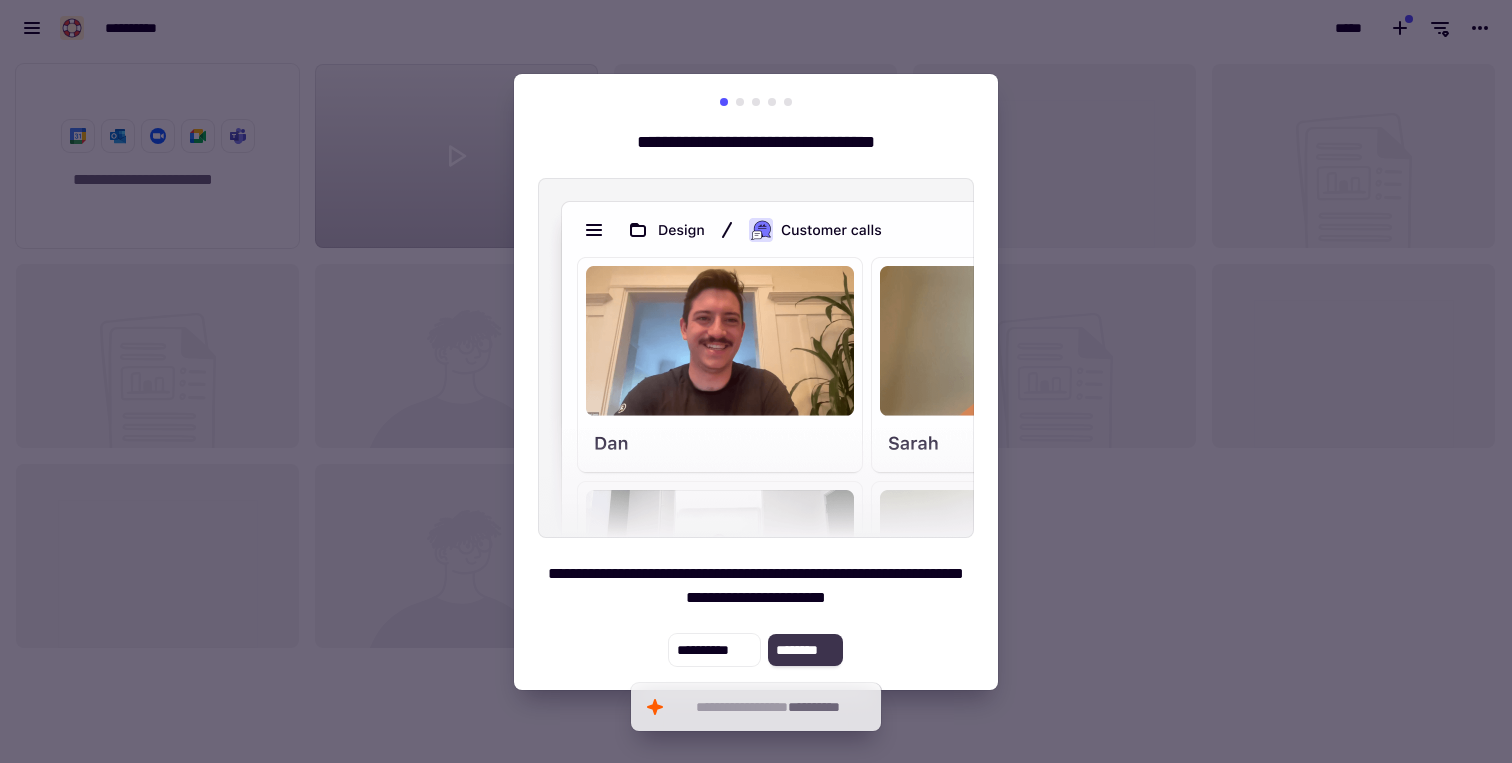 click on "********" 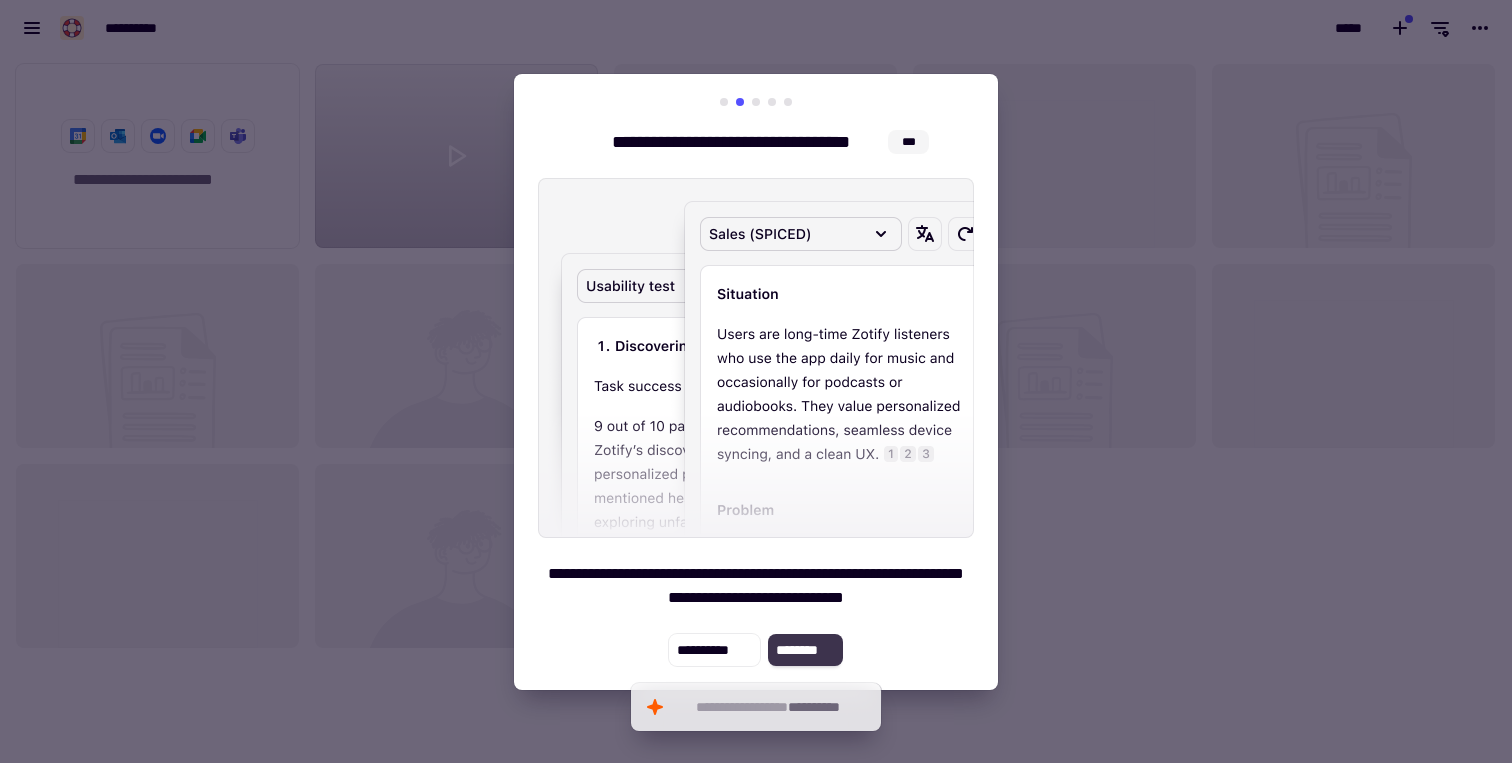 click on "********" 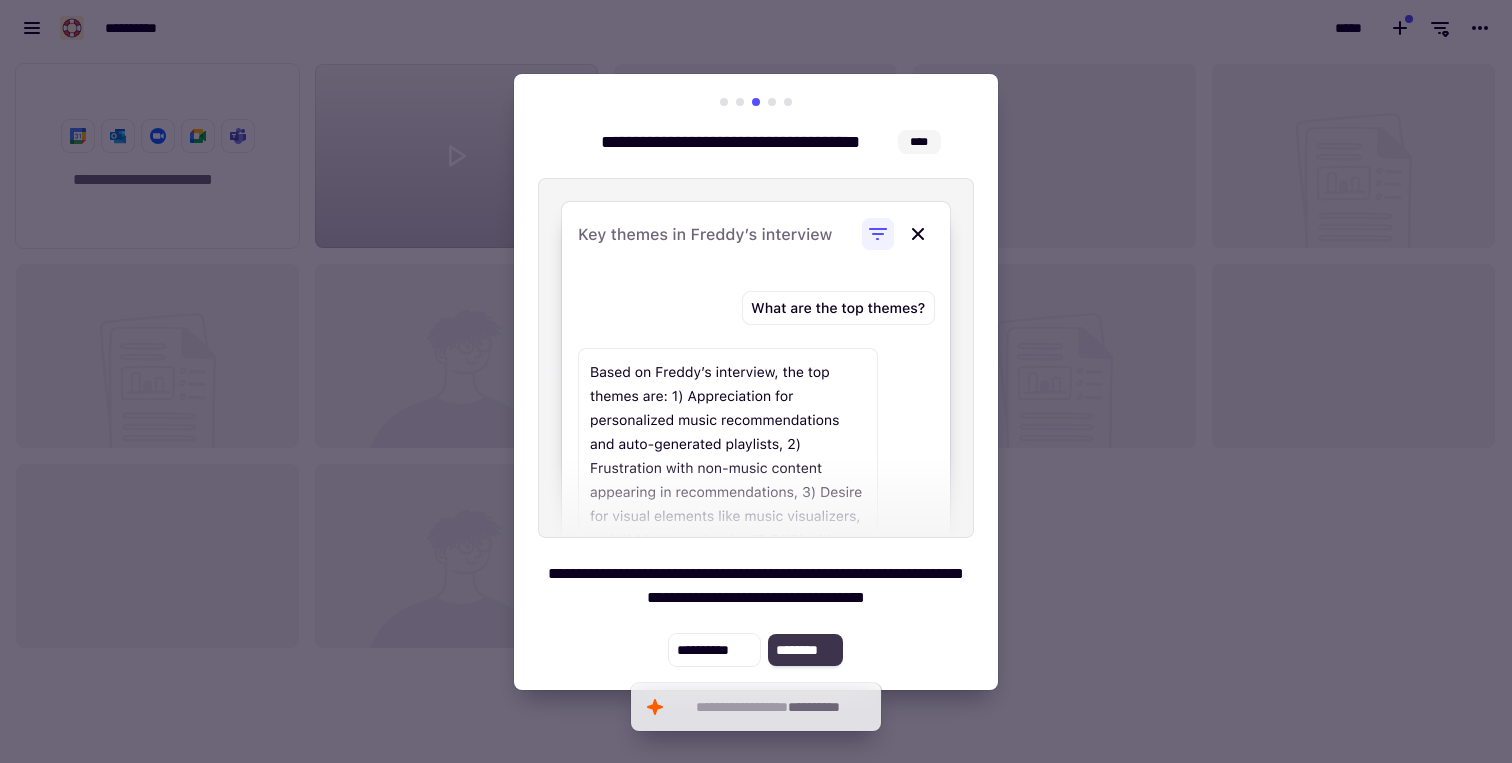 click on "********" 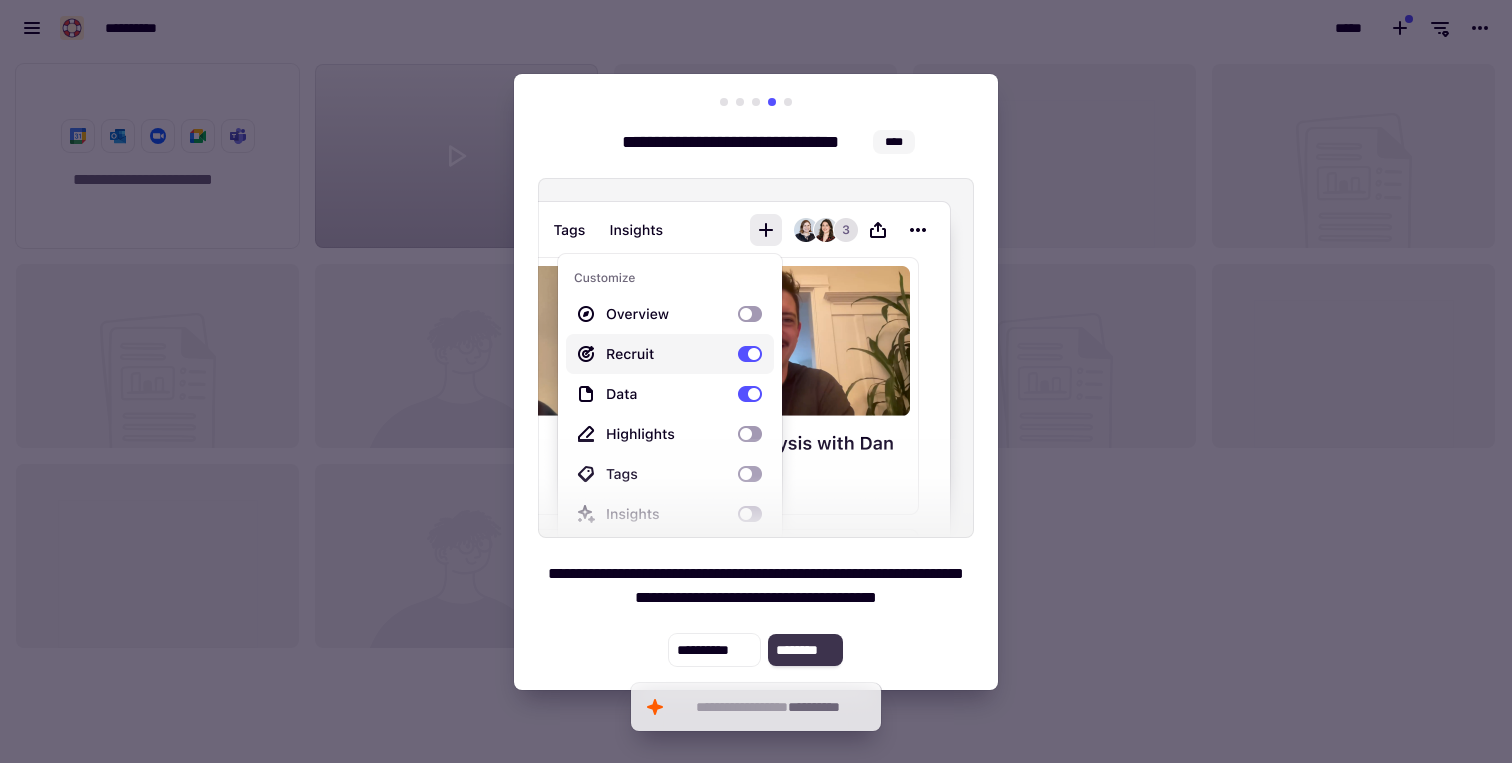 click on "********" 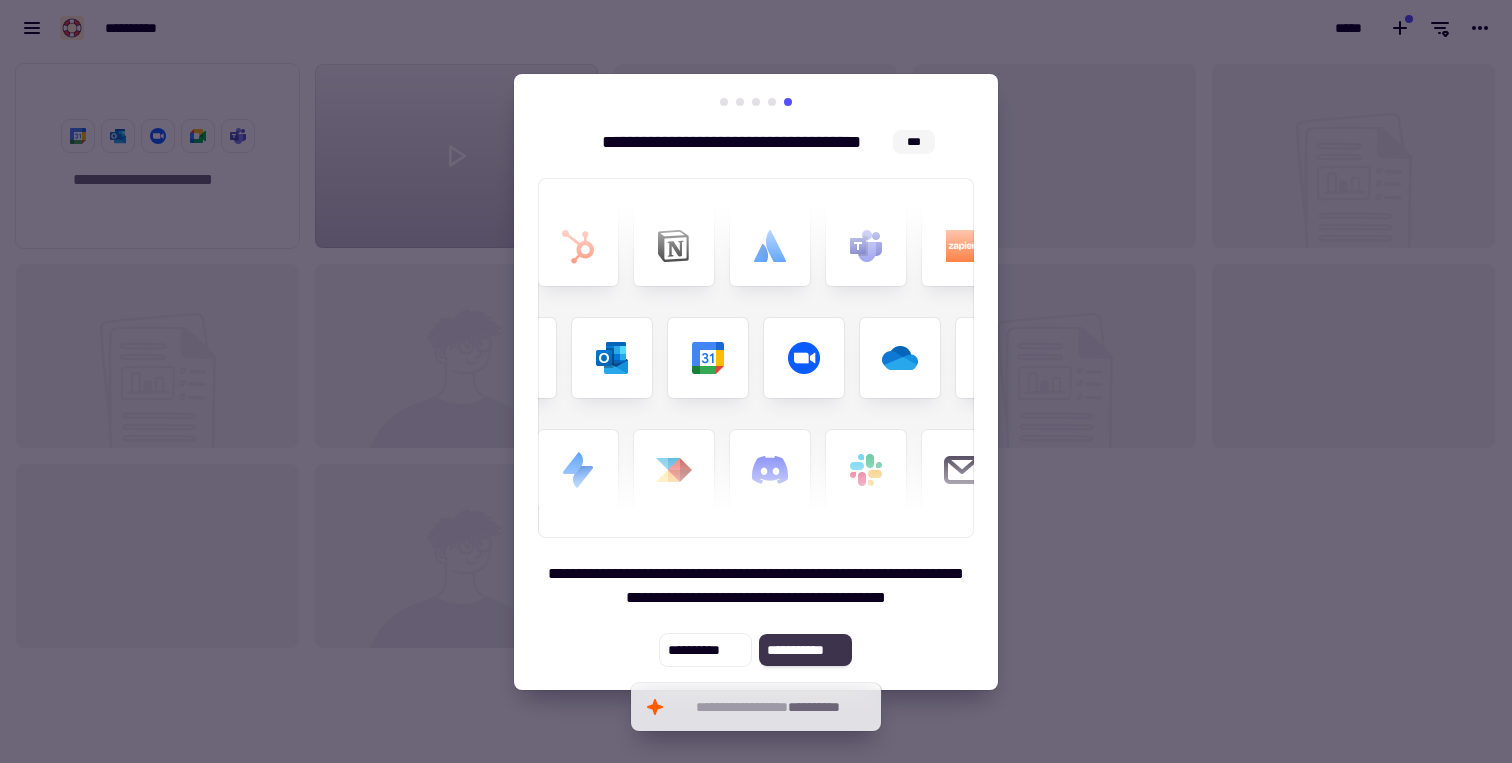 click on "**********" 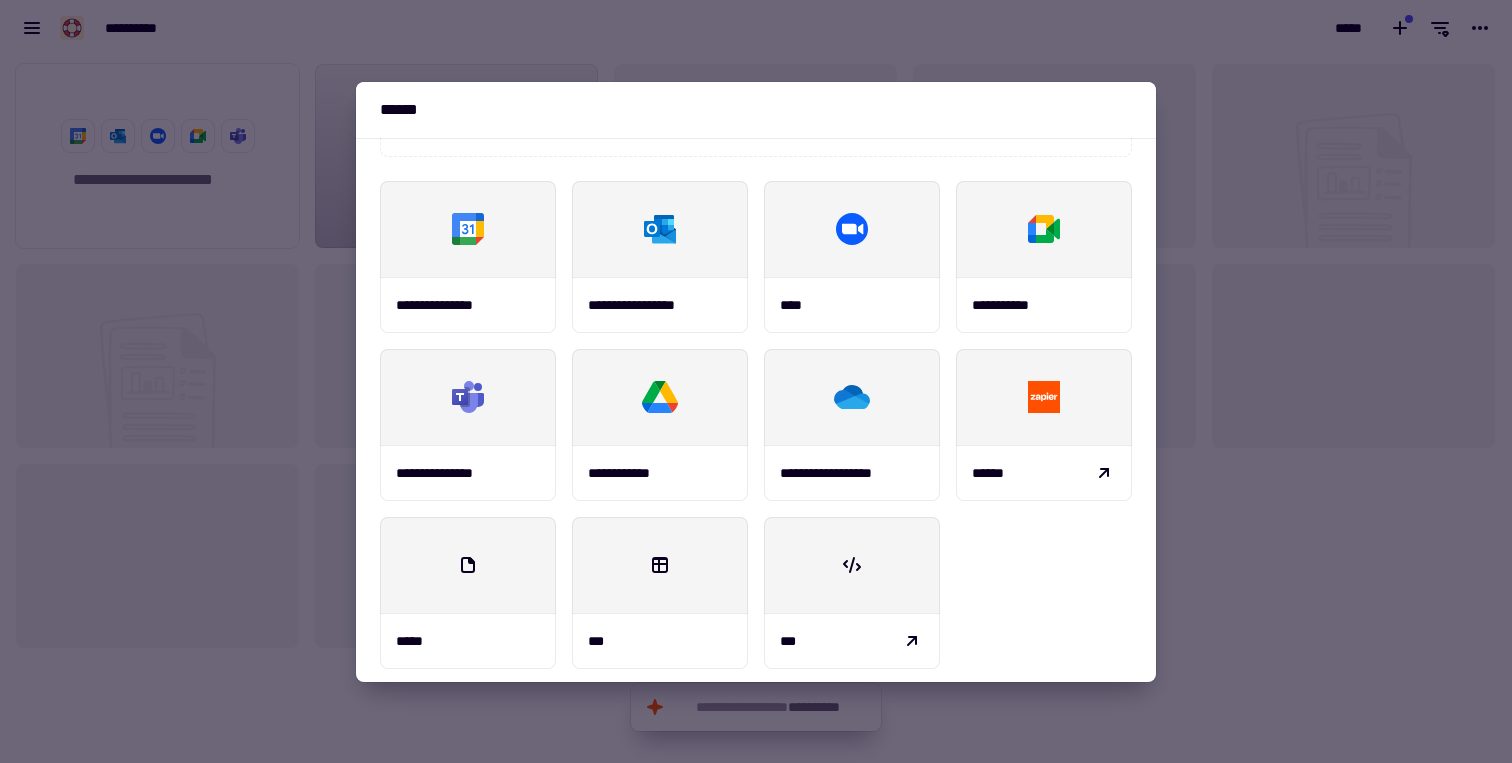 scroll, scrollTop: 234, scrollLeft: 0, axis: vertical 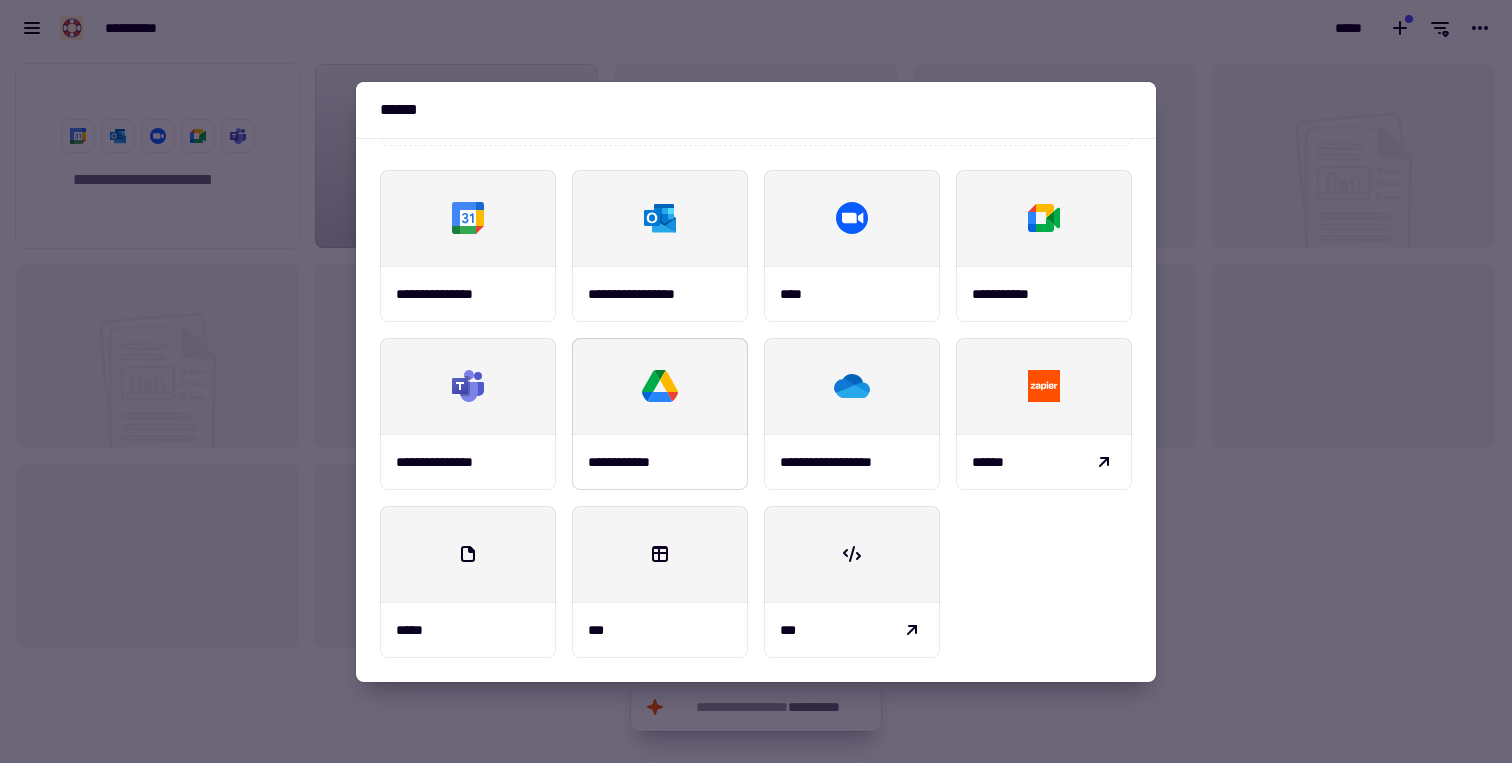 click at bounding box center [660, 386] 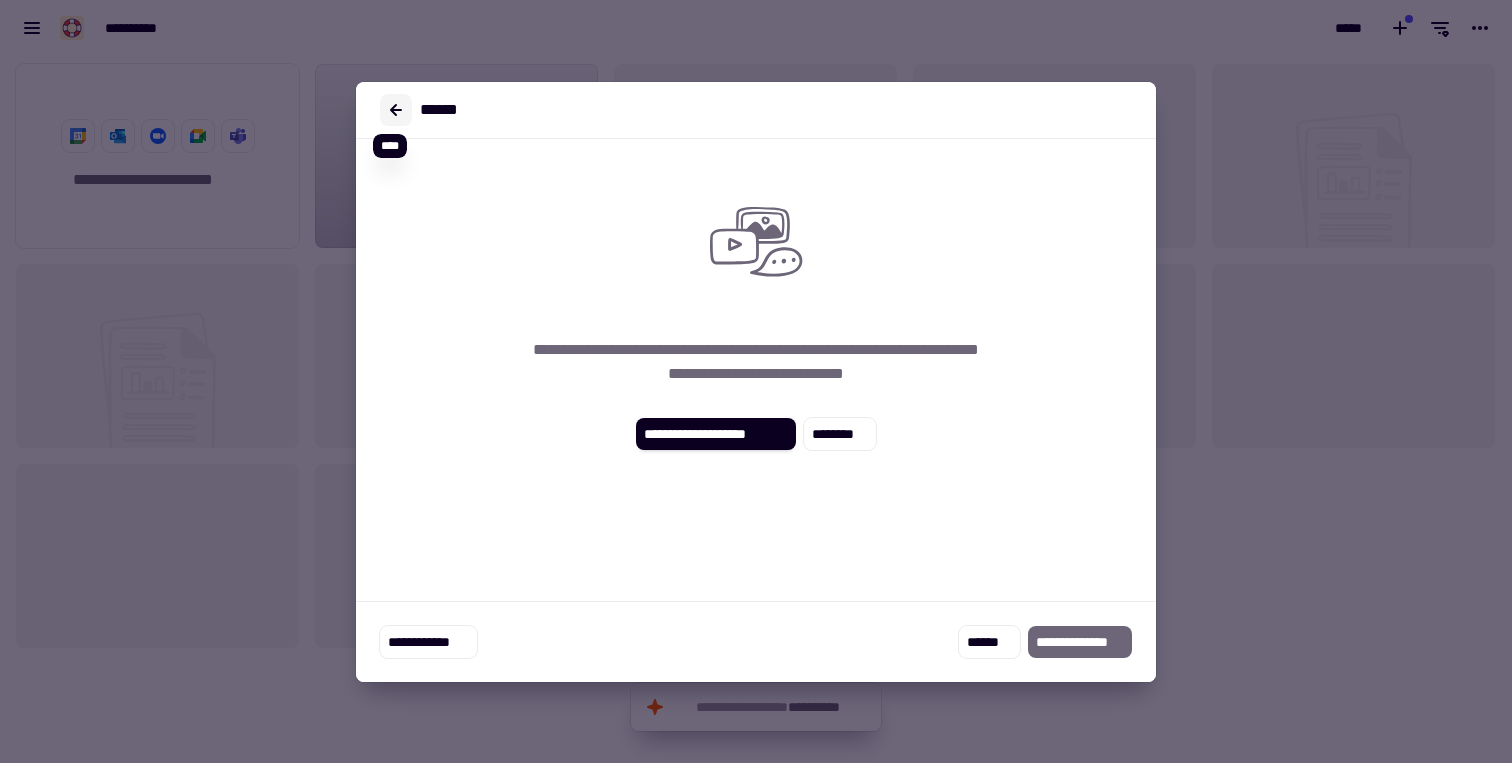 click 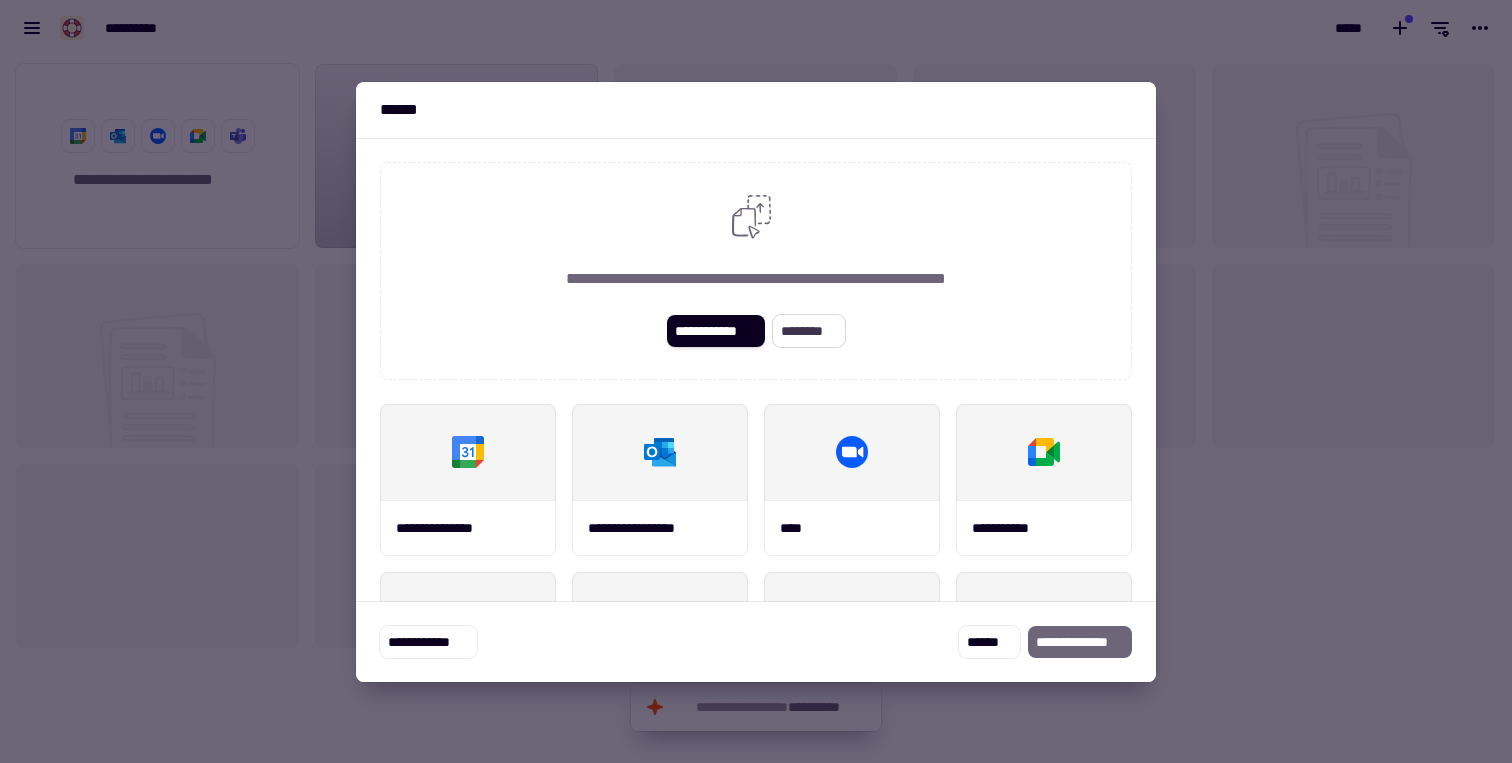 click on "********" 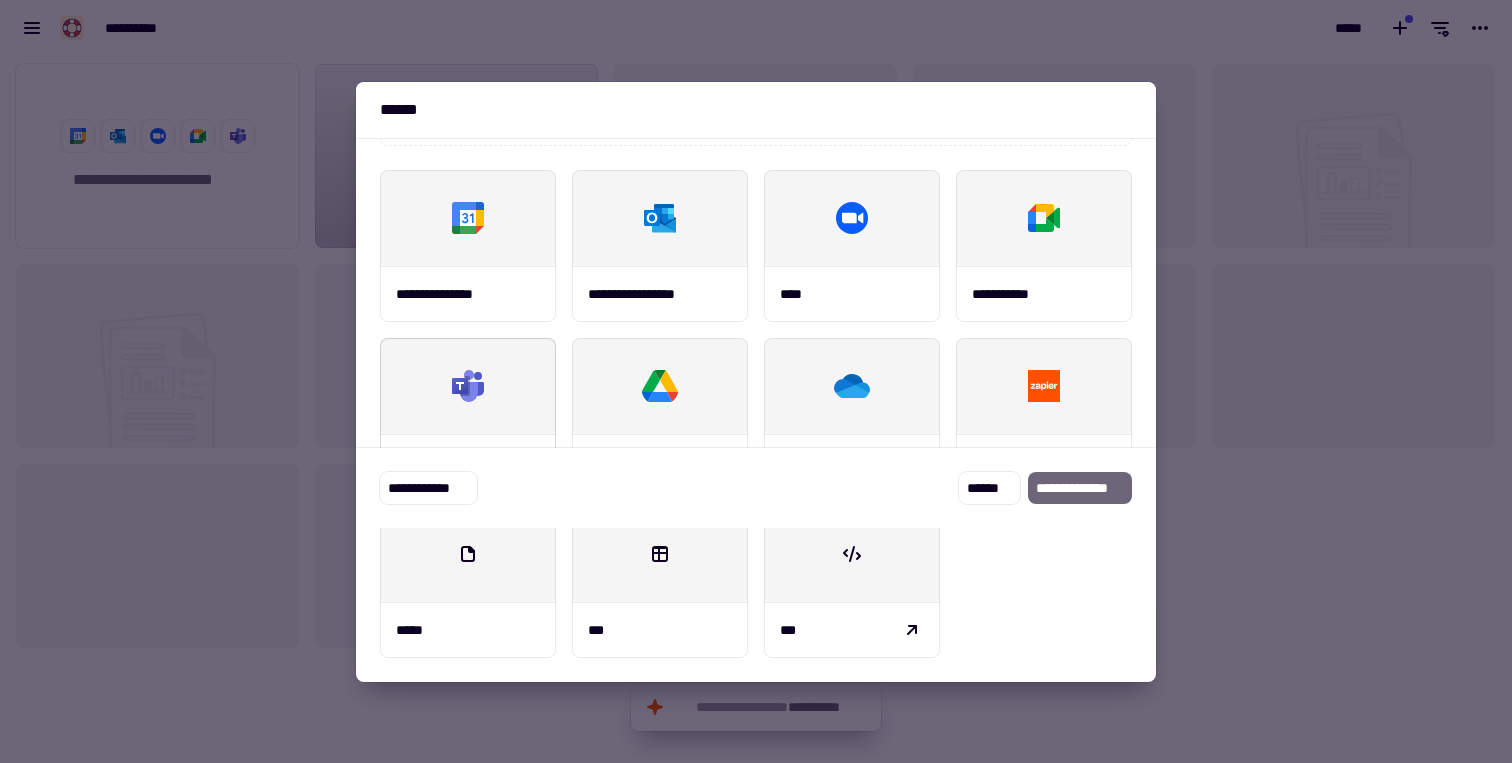 click at bounding box center (468, 386) 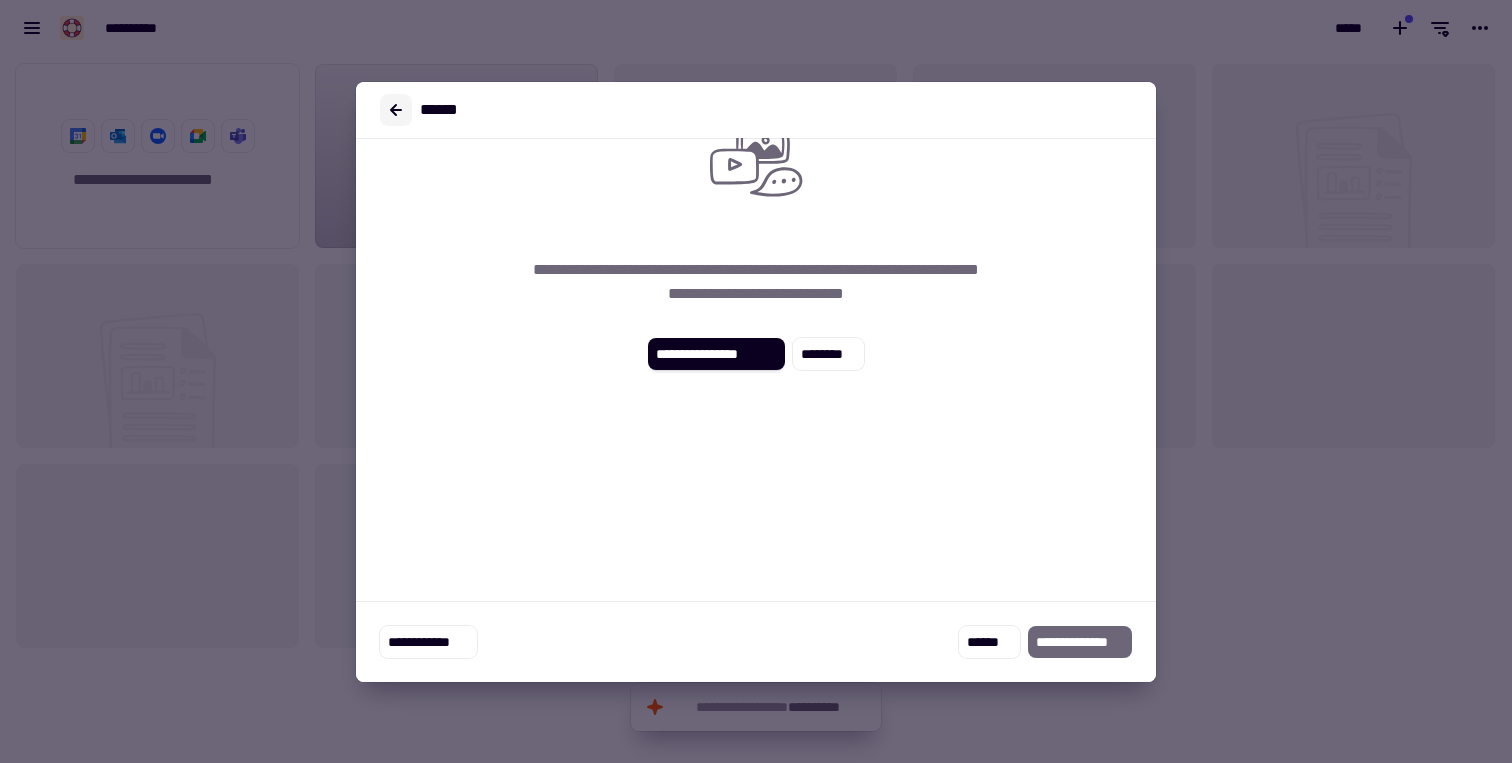 click 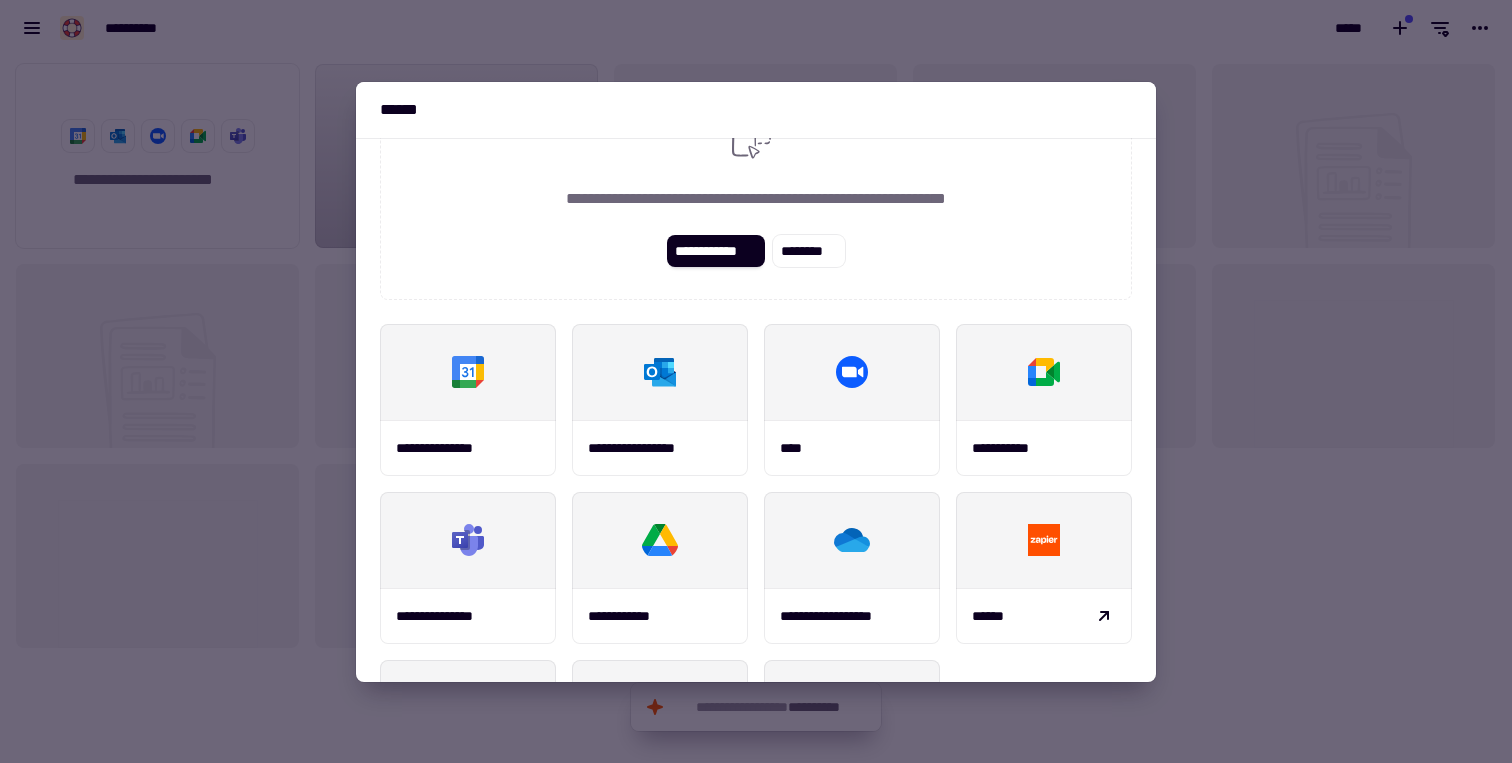 scroll, scrollTop: 234, scrollLeft: 0, axis: vertical 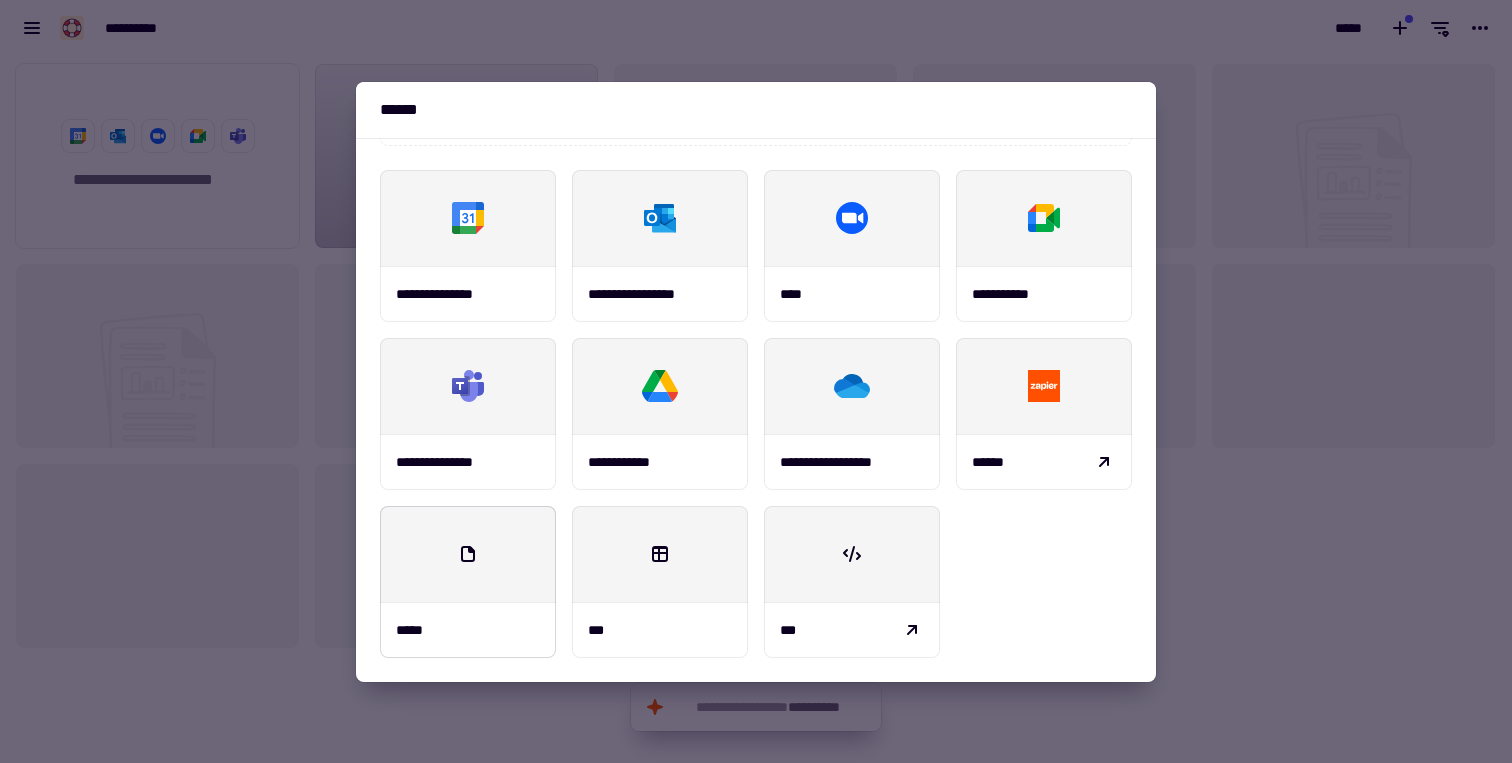 click 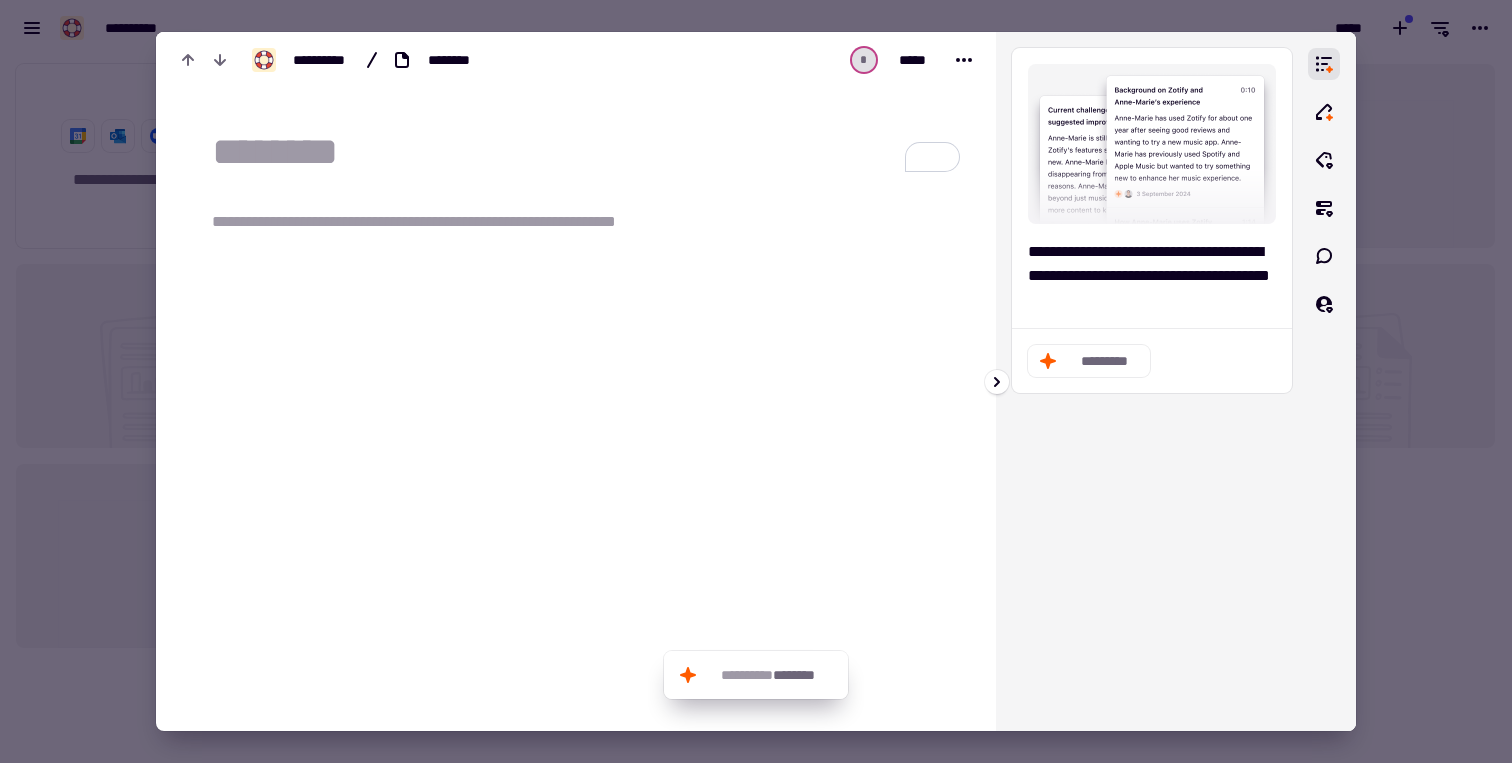 click at bounding box center [1332, 381] 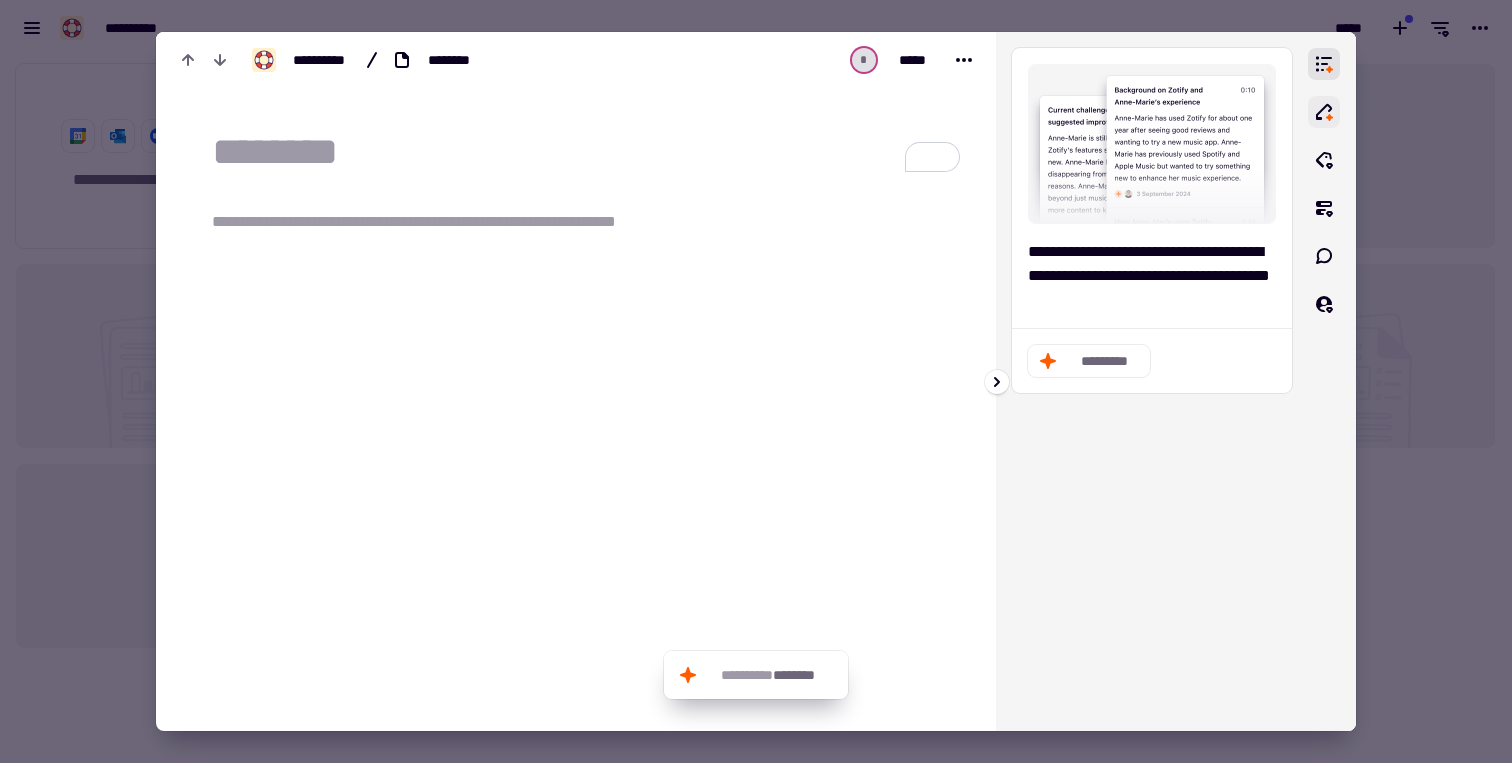 click 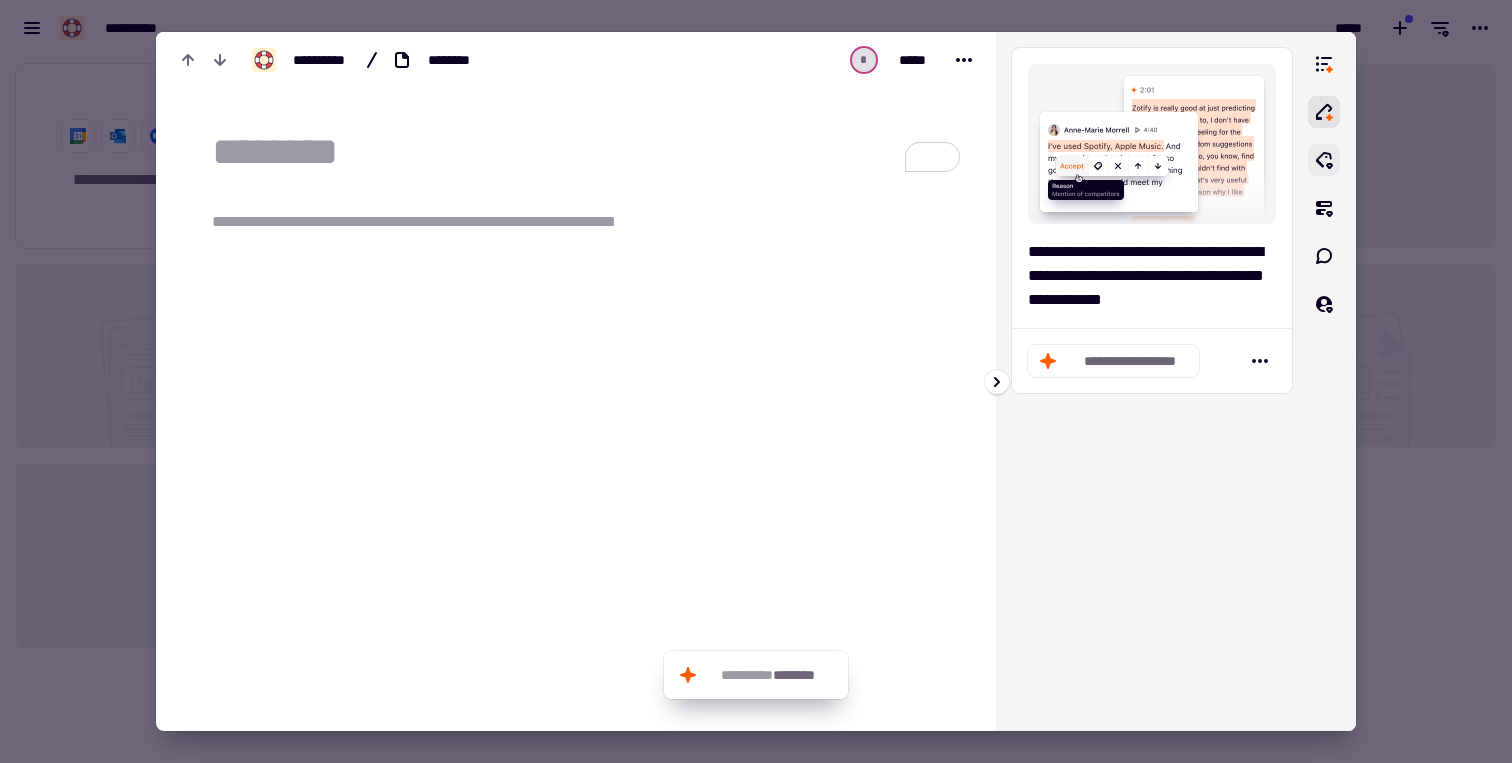 click 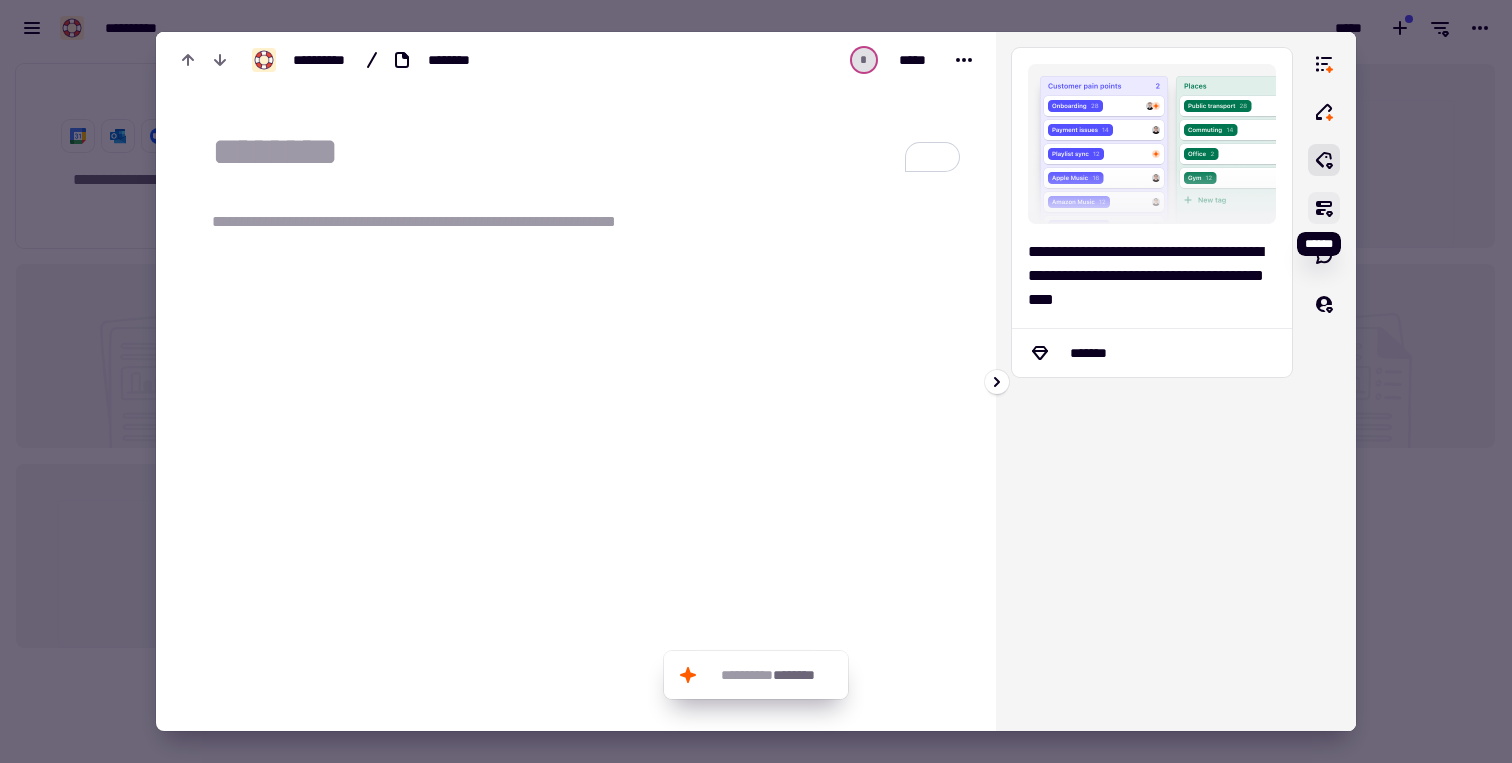 click 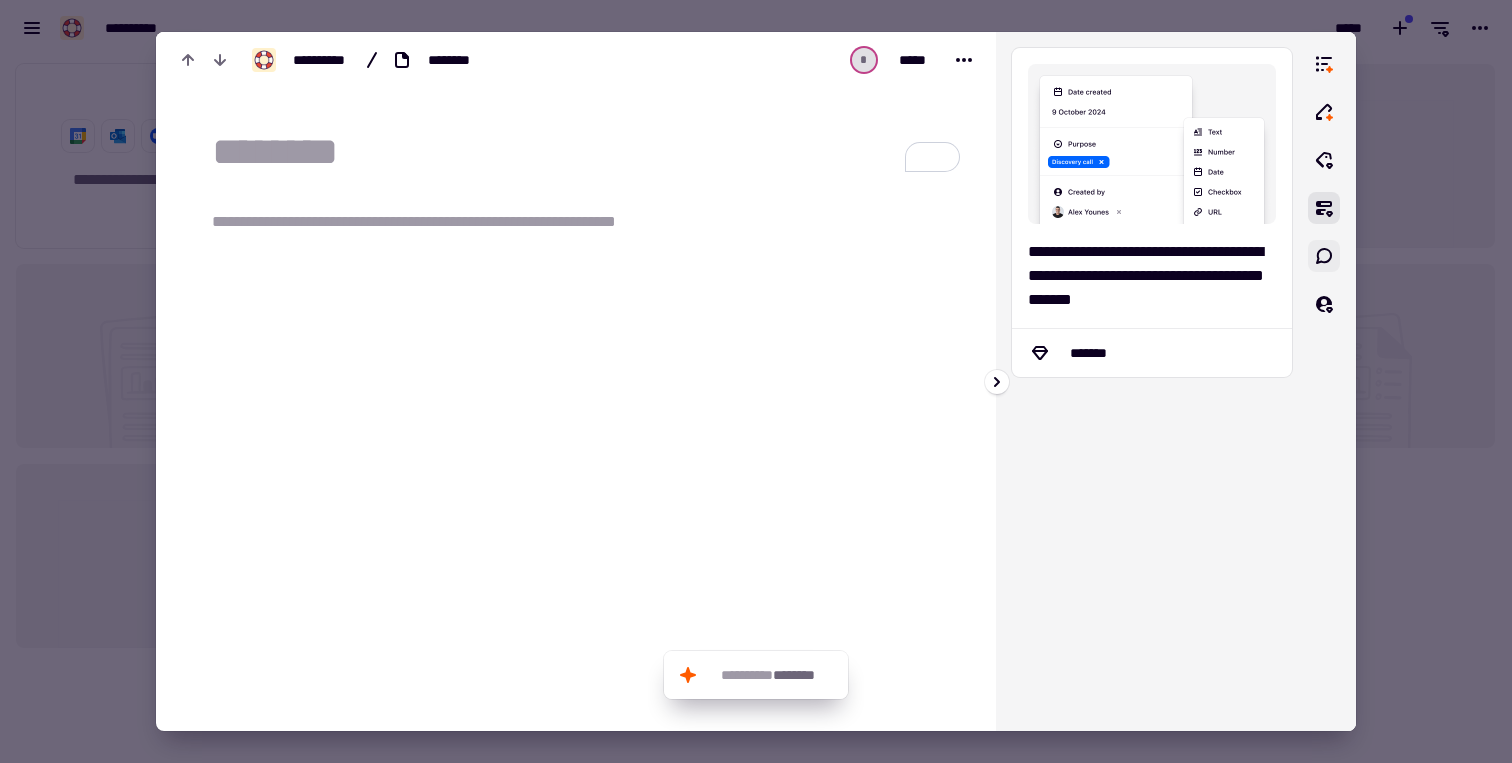 click 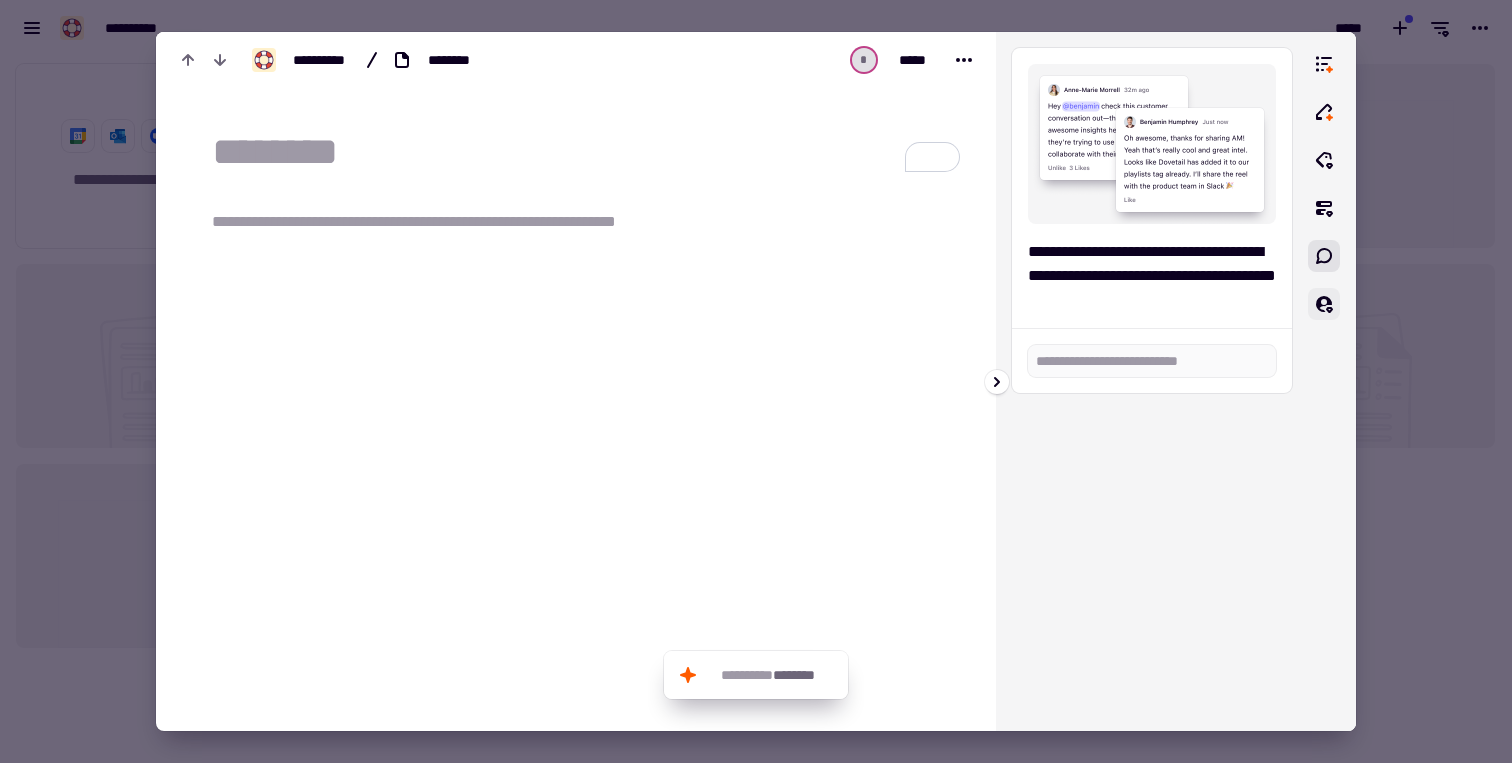 click 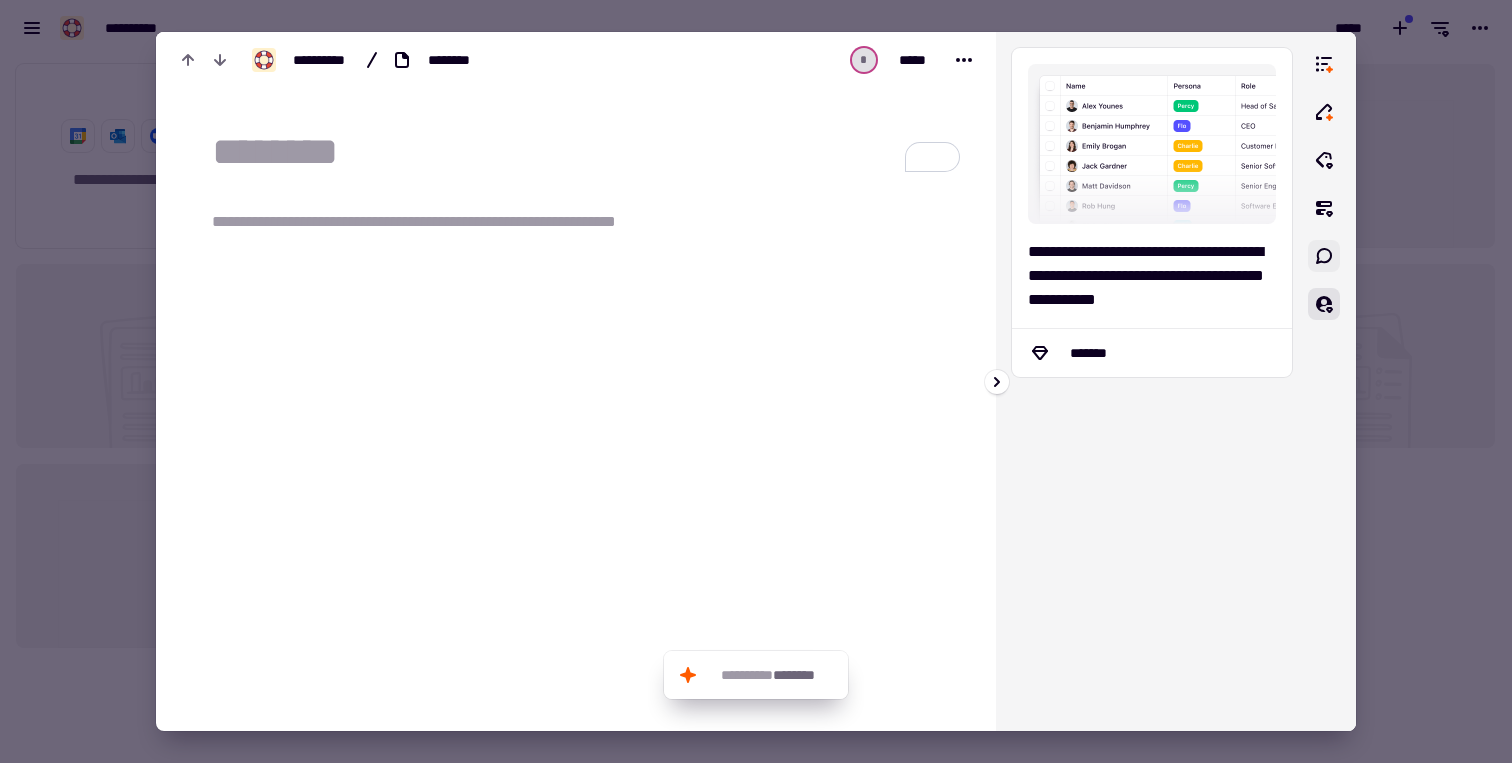 click 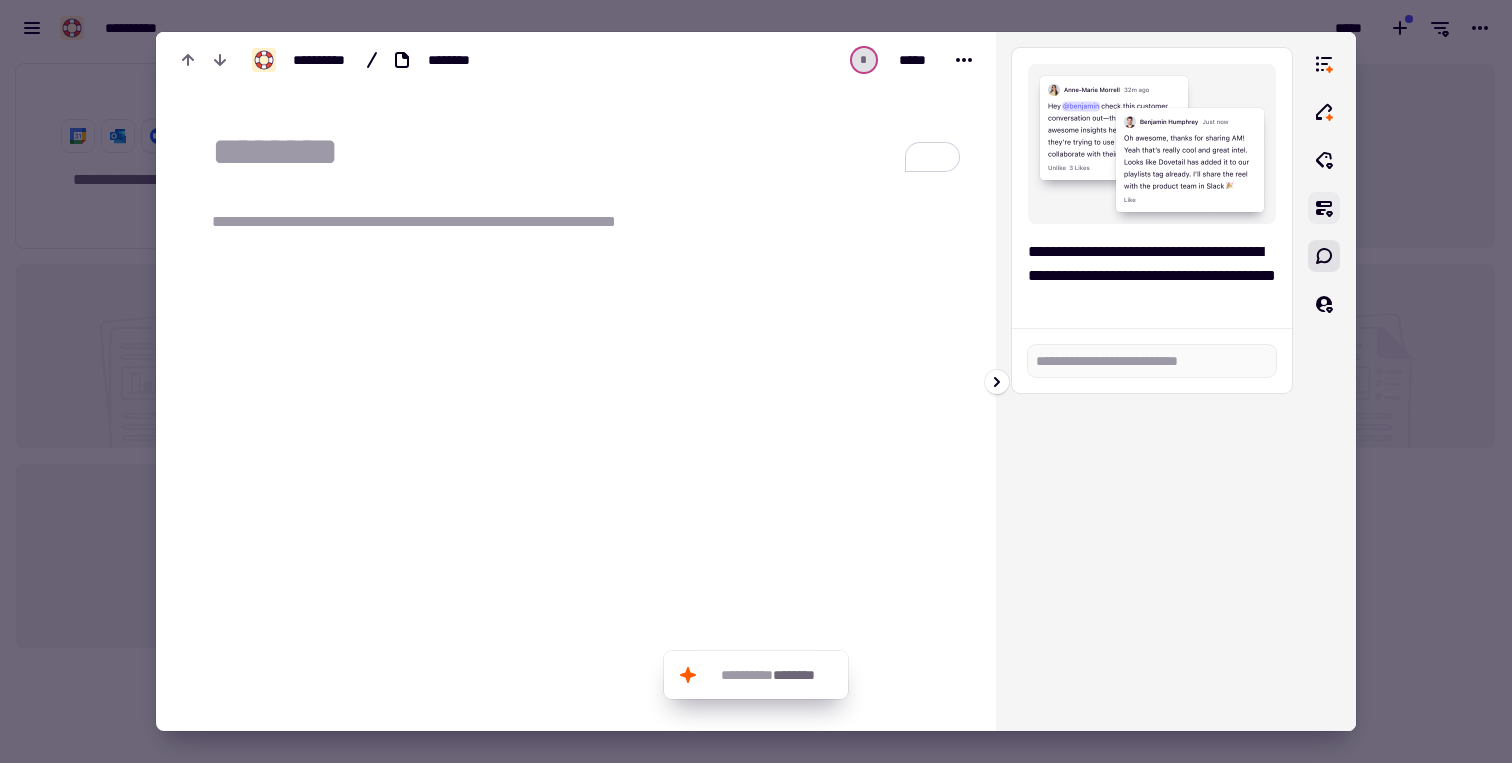 click 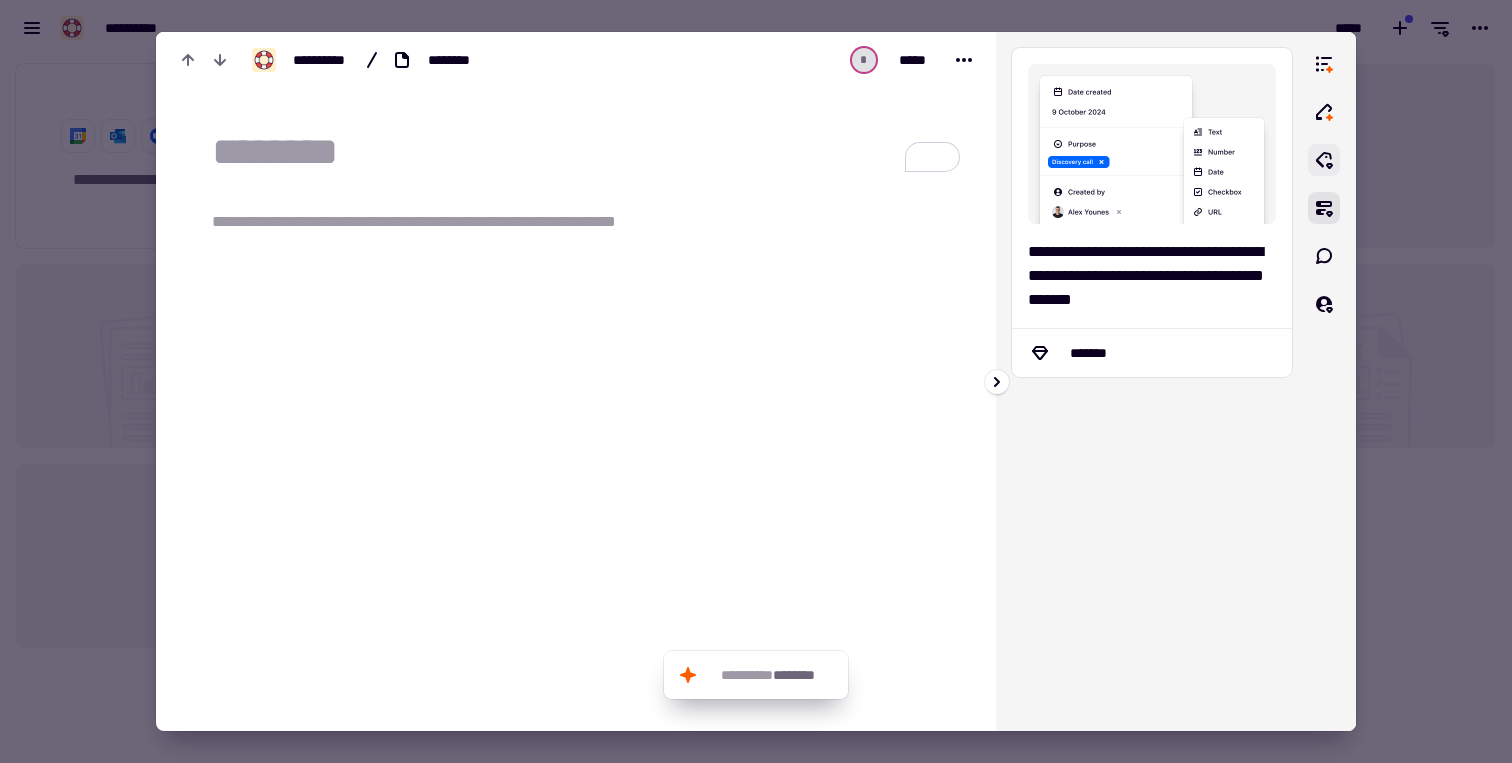click 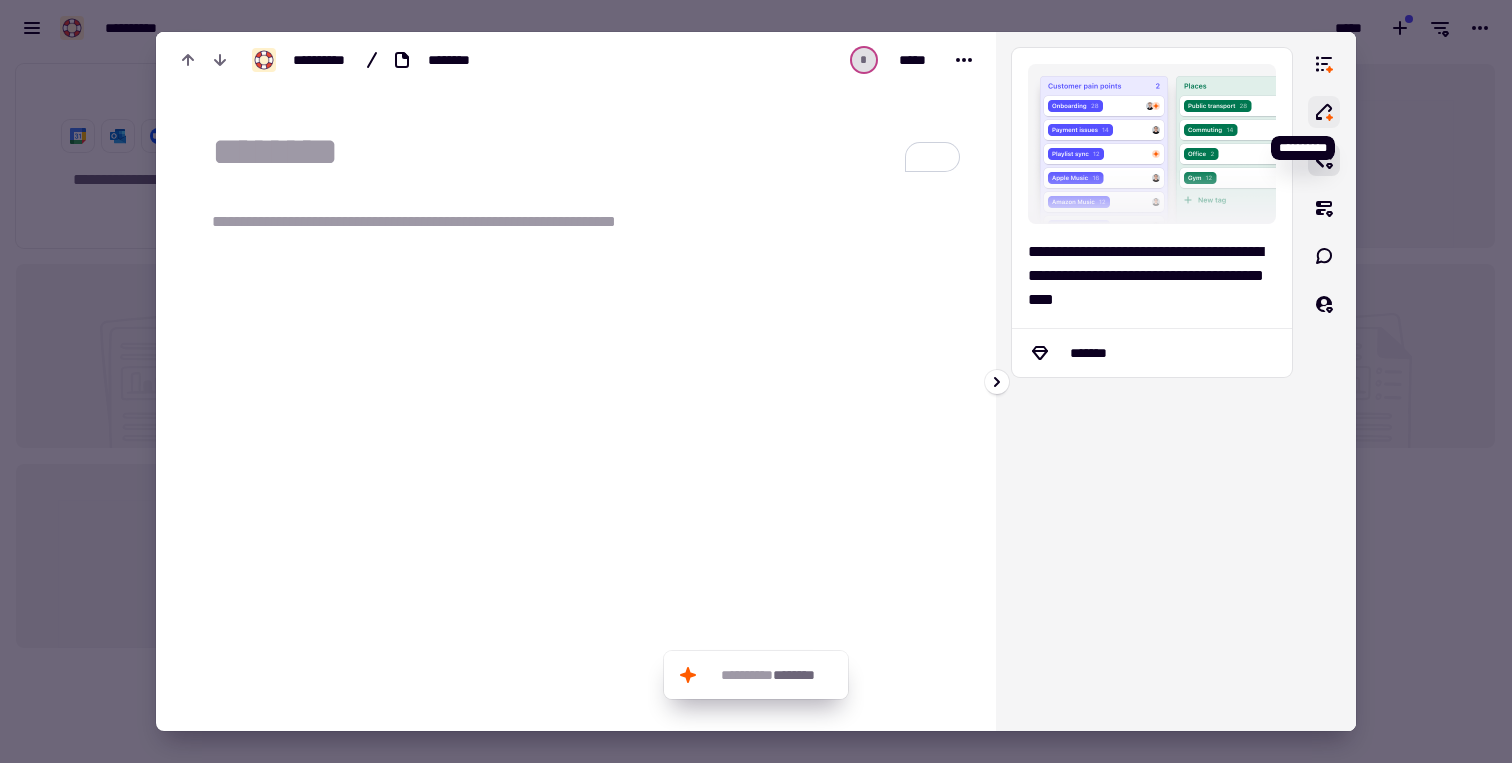 click 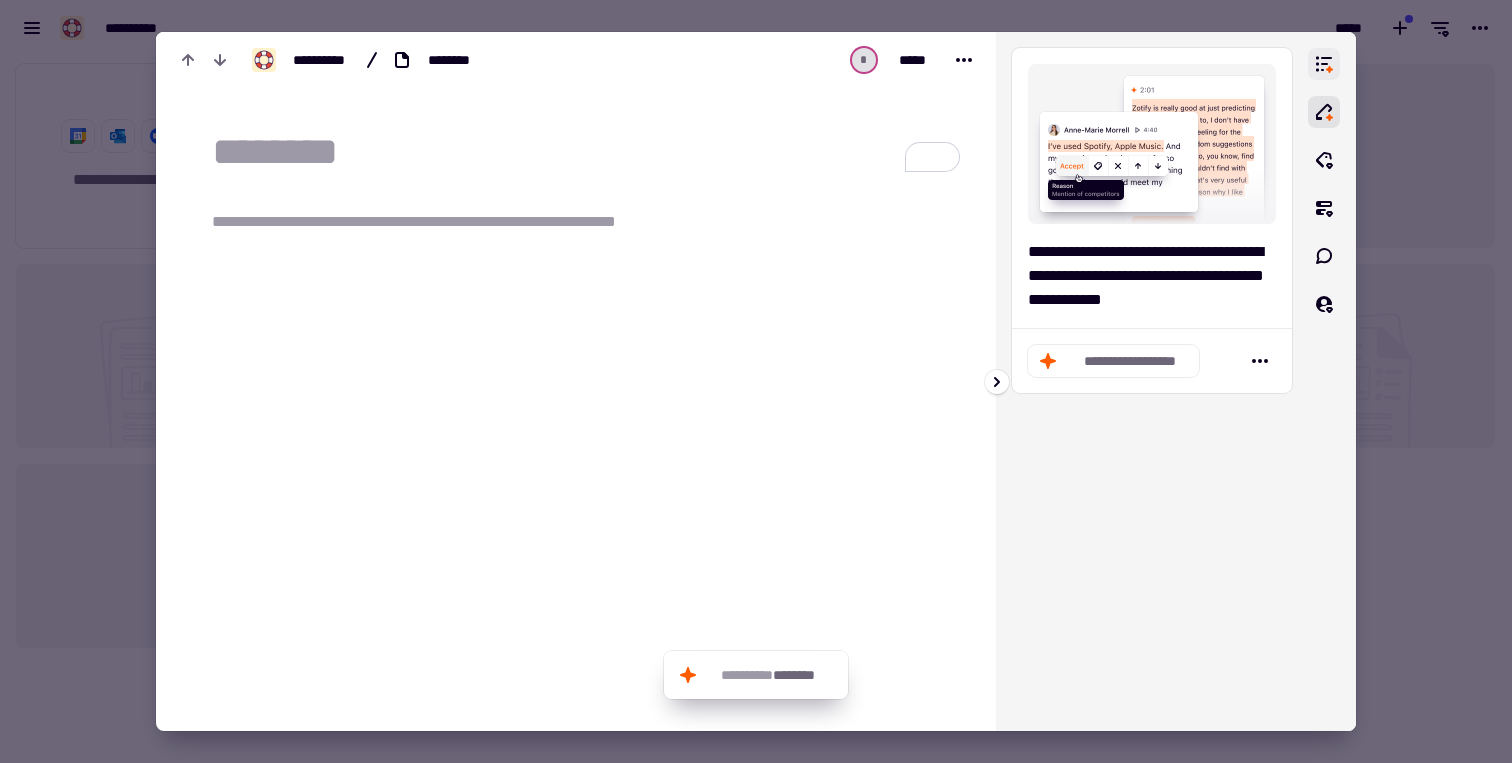 click 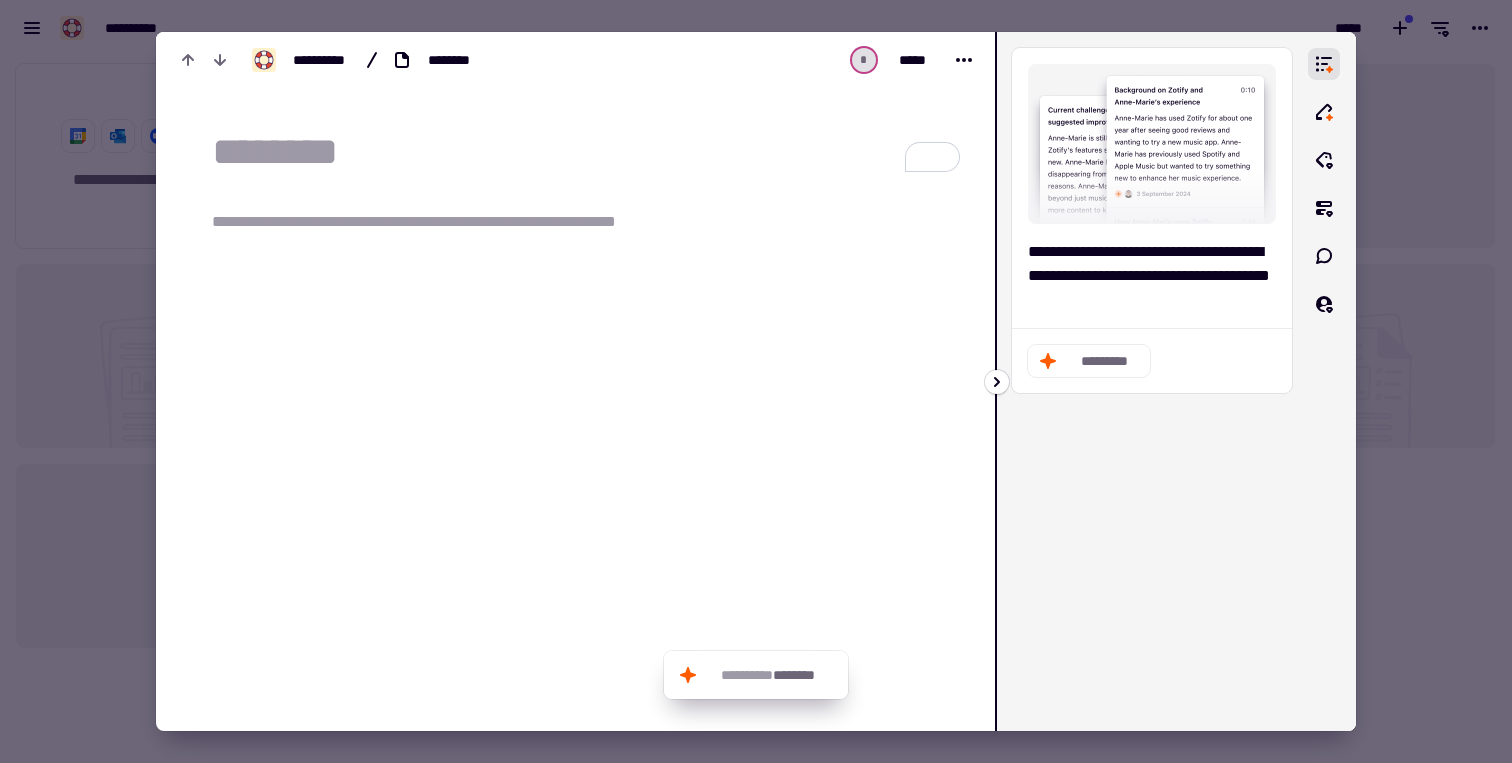 click 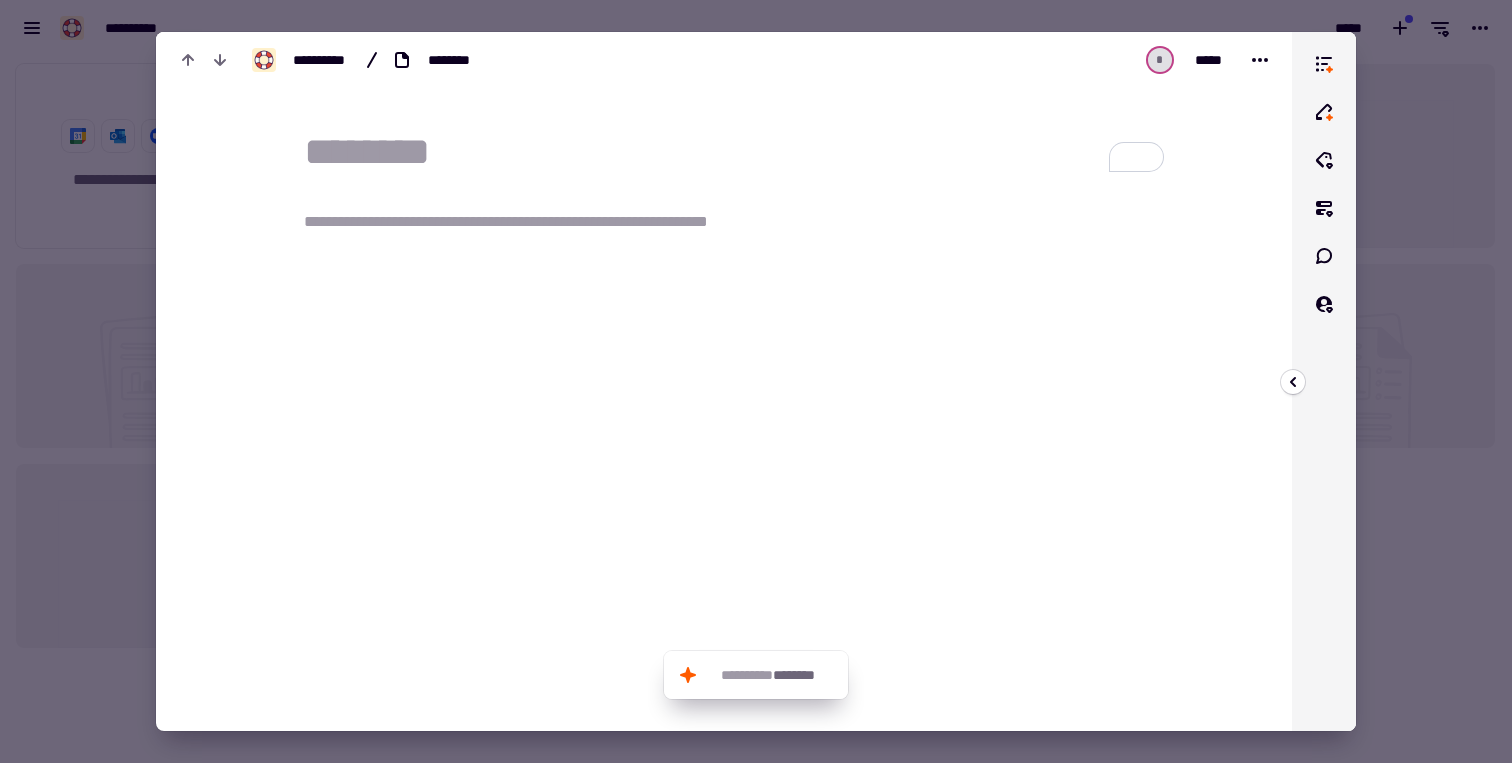 click at bounding box center (756, 381) 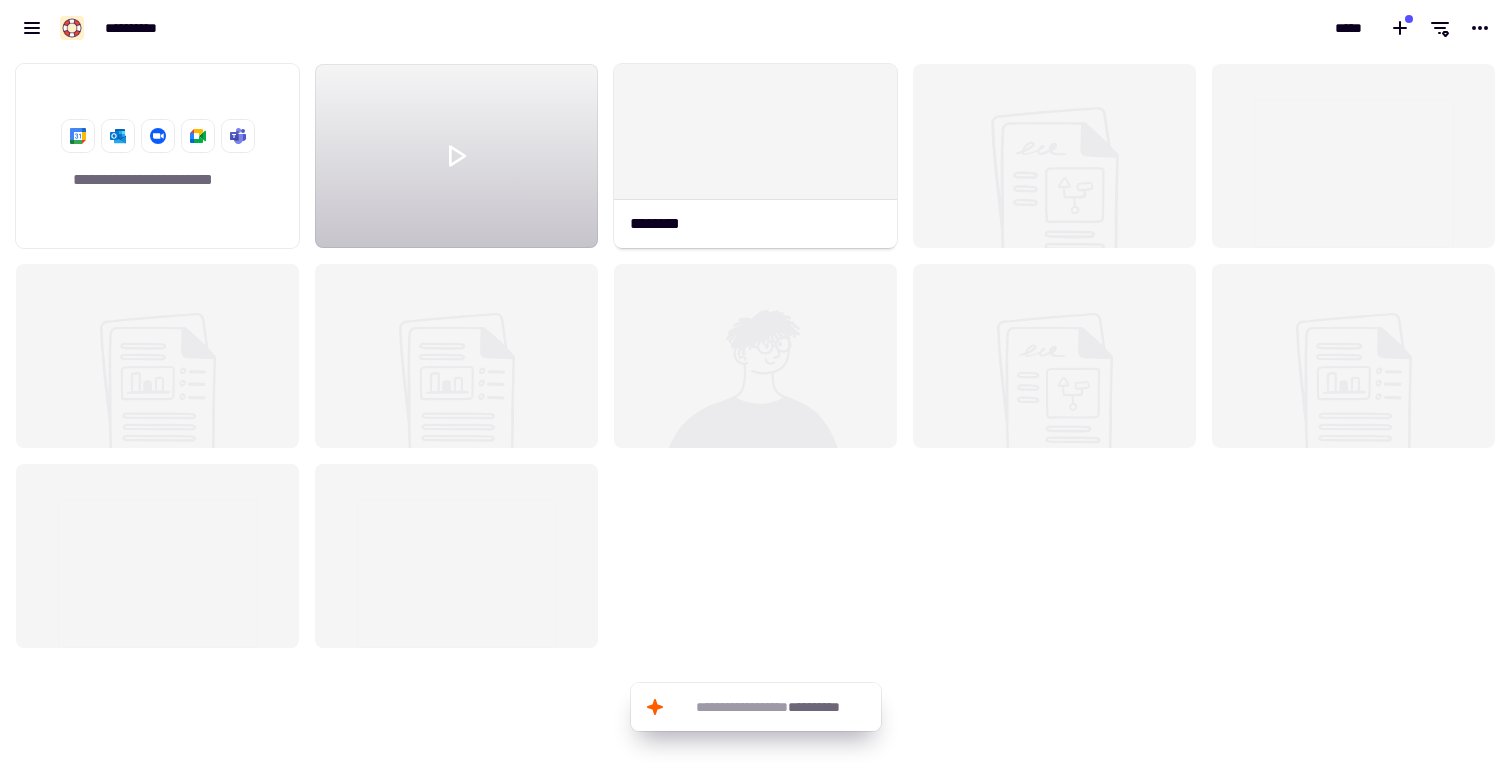 click 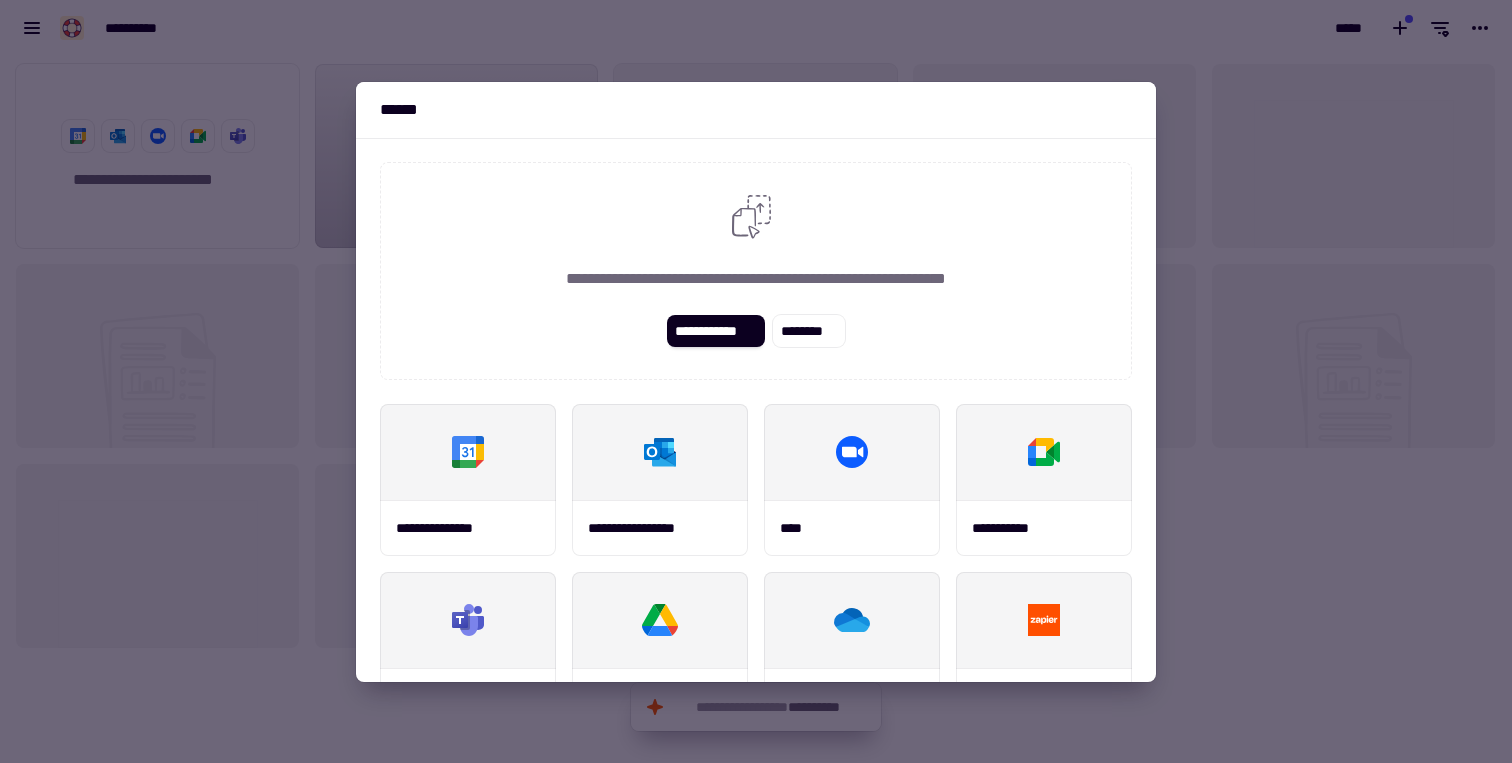 click at bounding box center (756, 381) 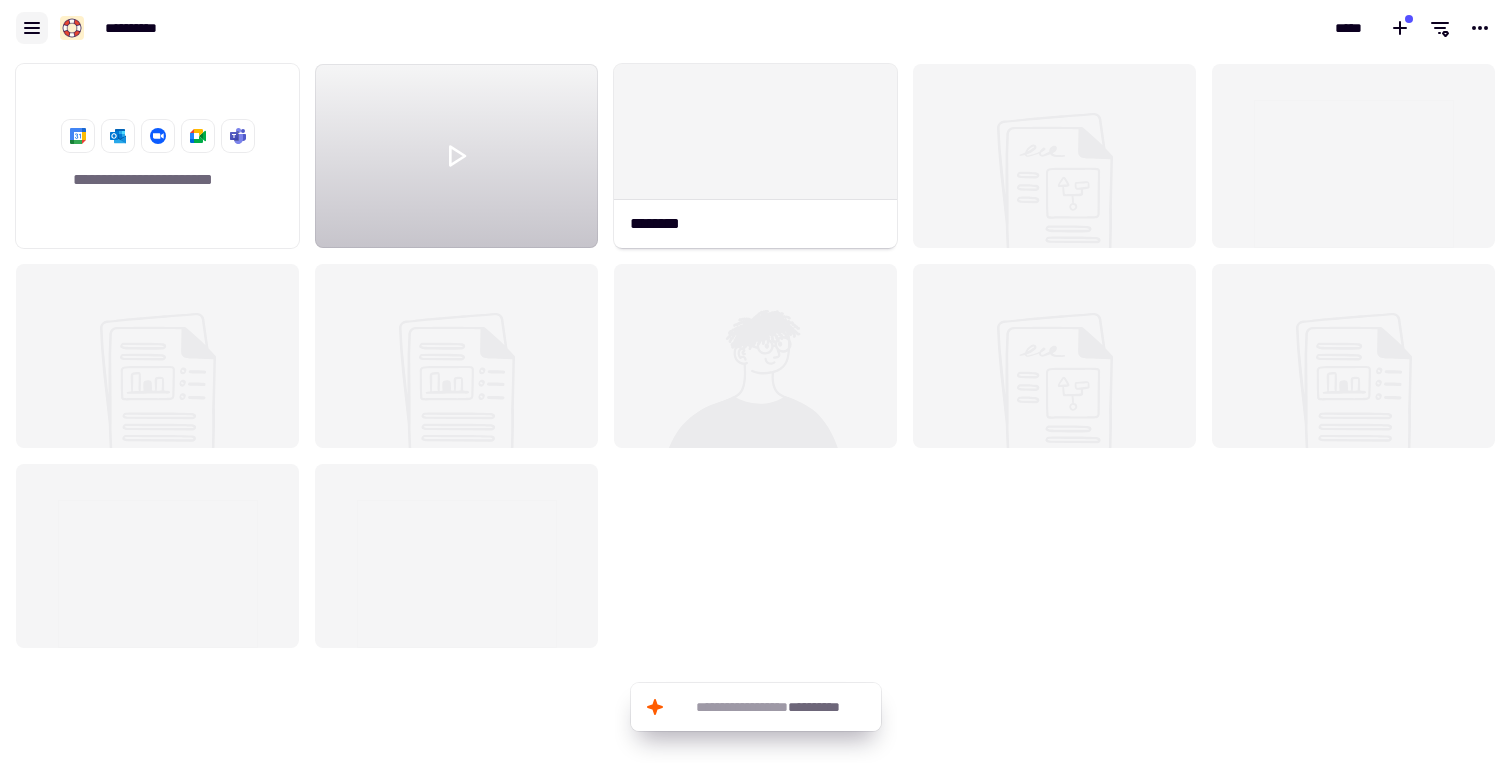 click 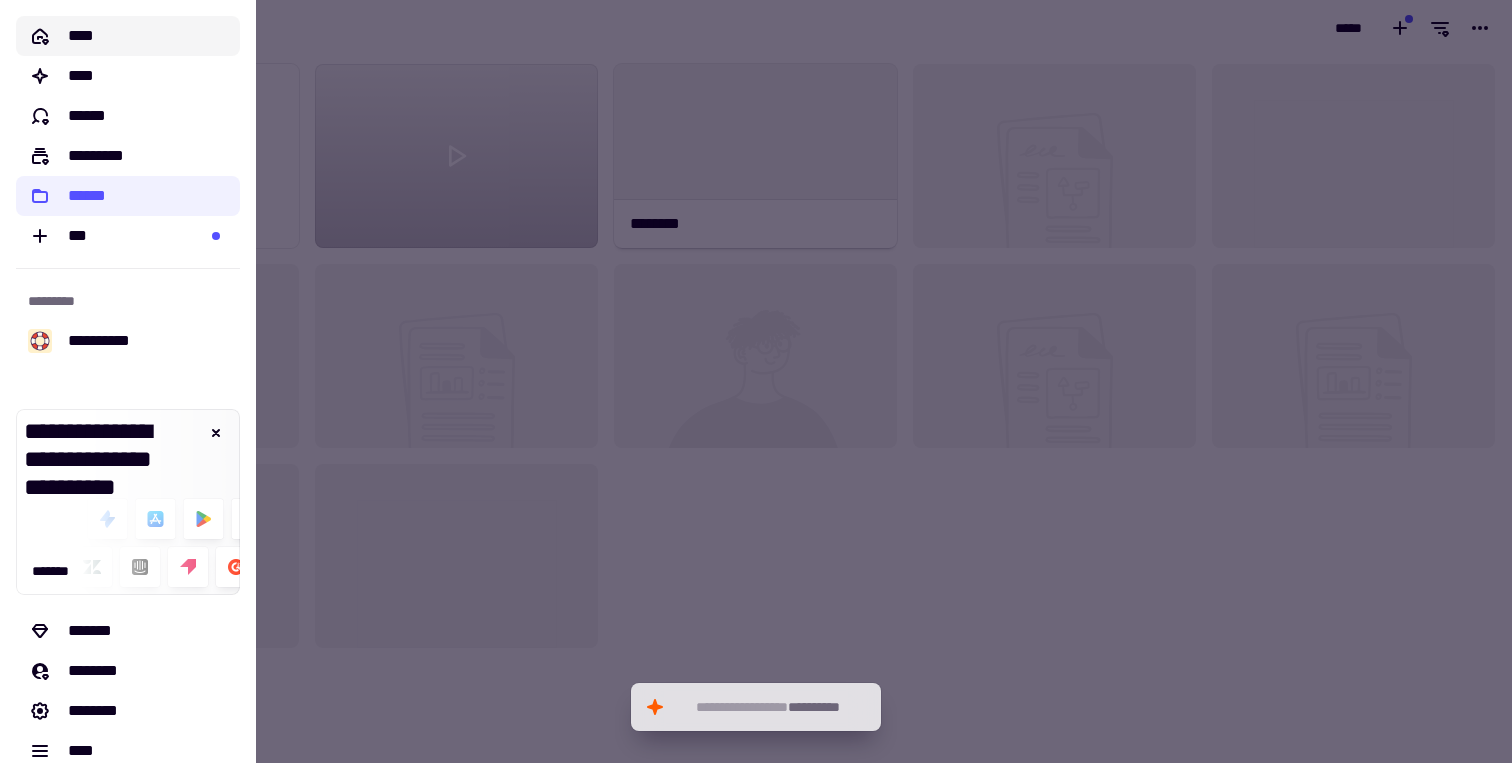 click on "****" 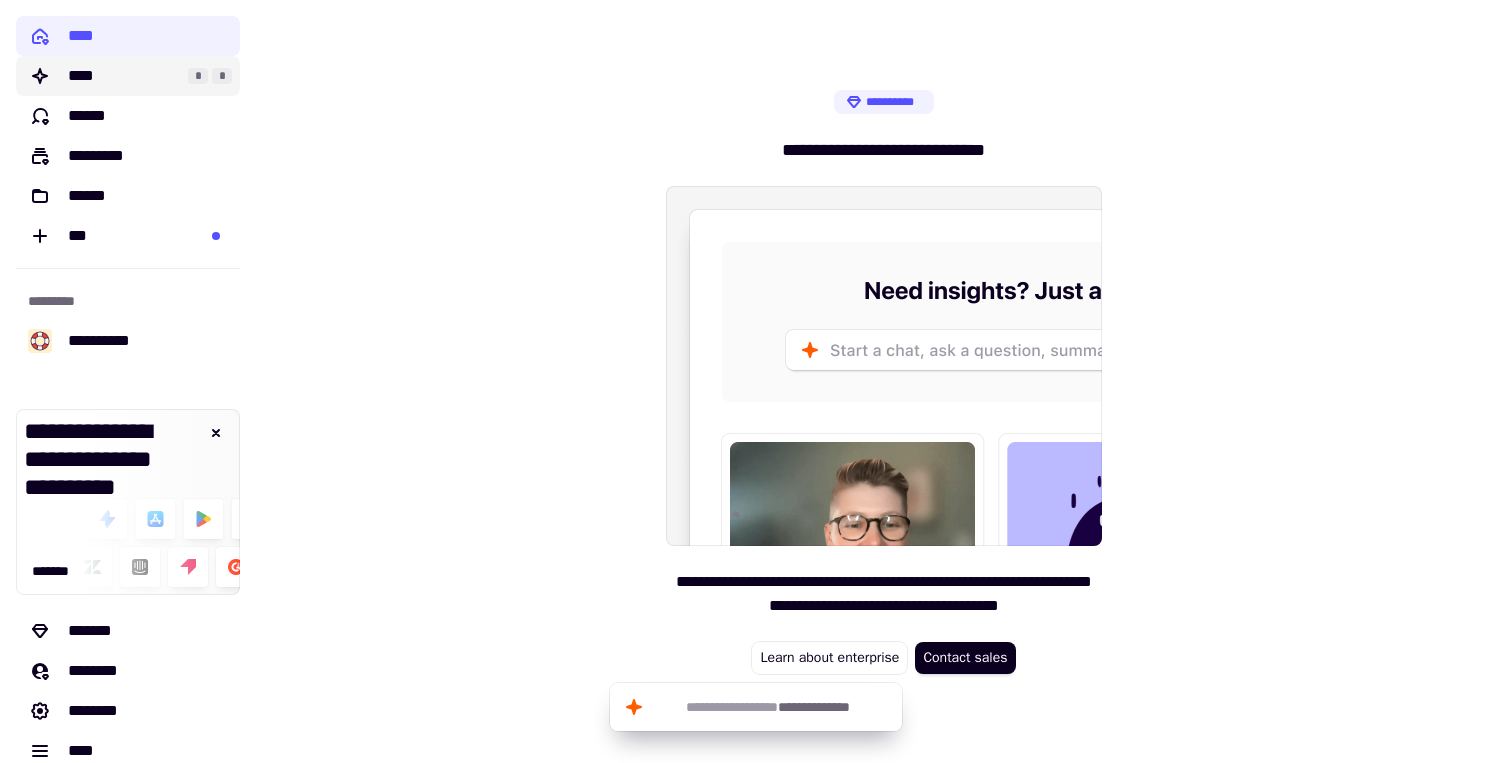click on "****" 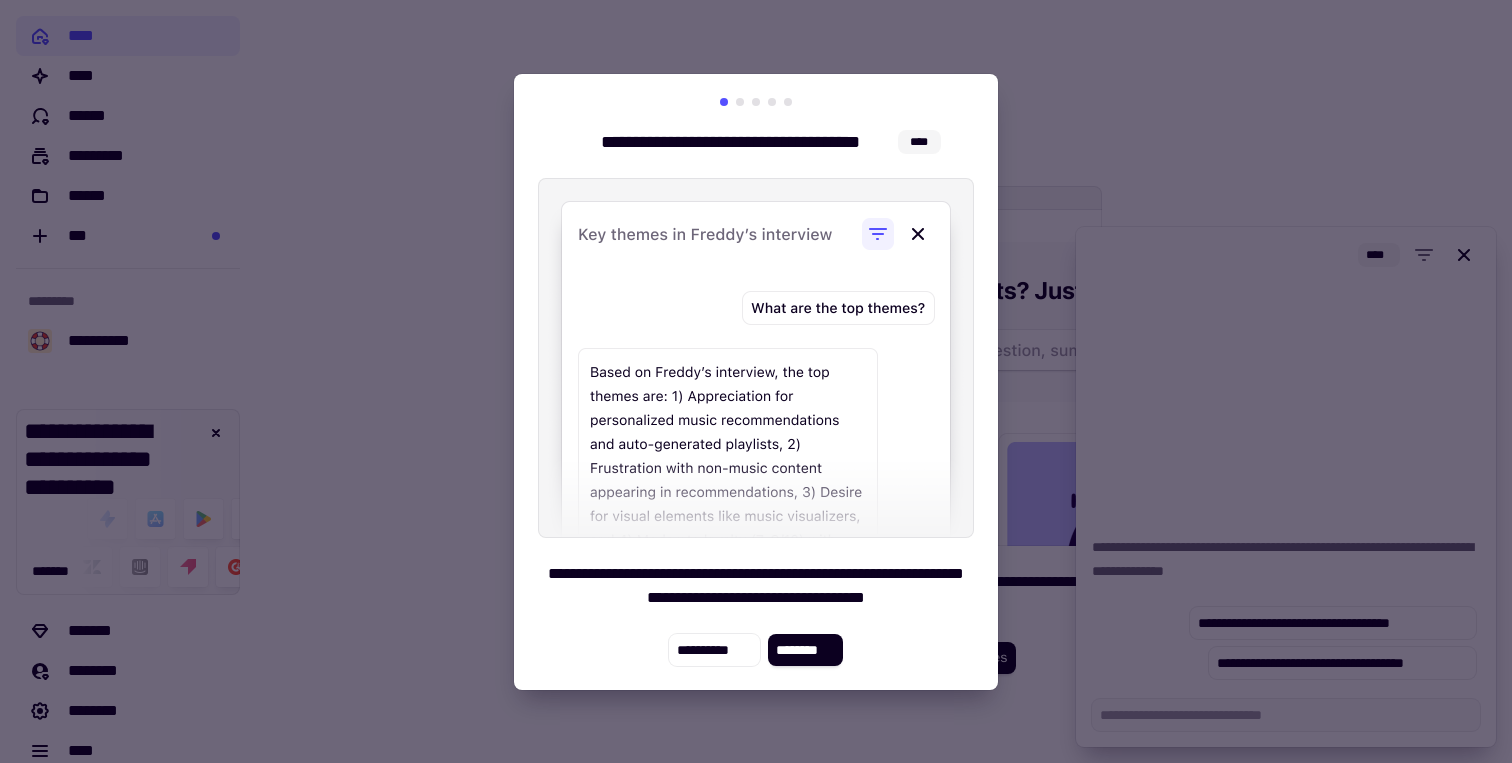 click at bounding box center [756, 381] 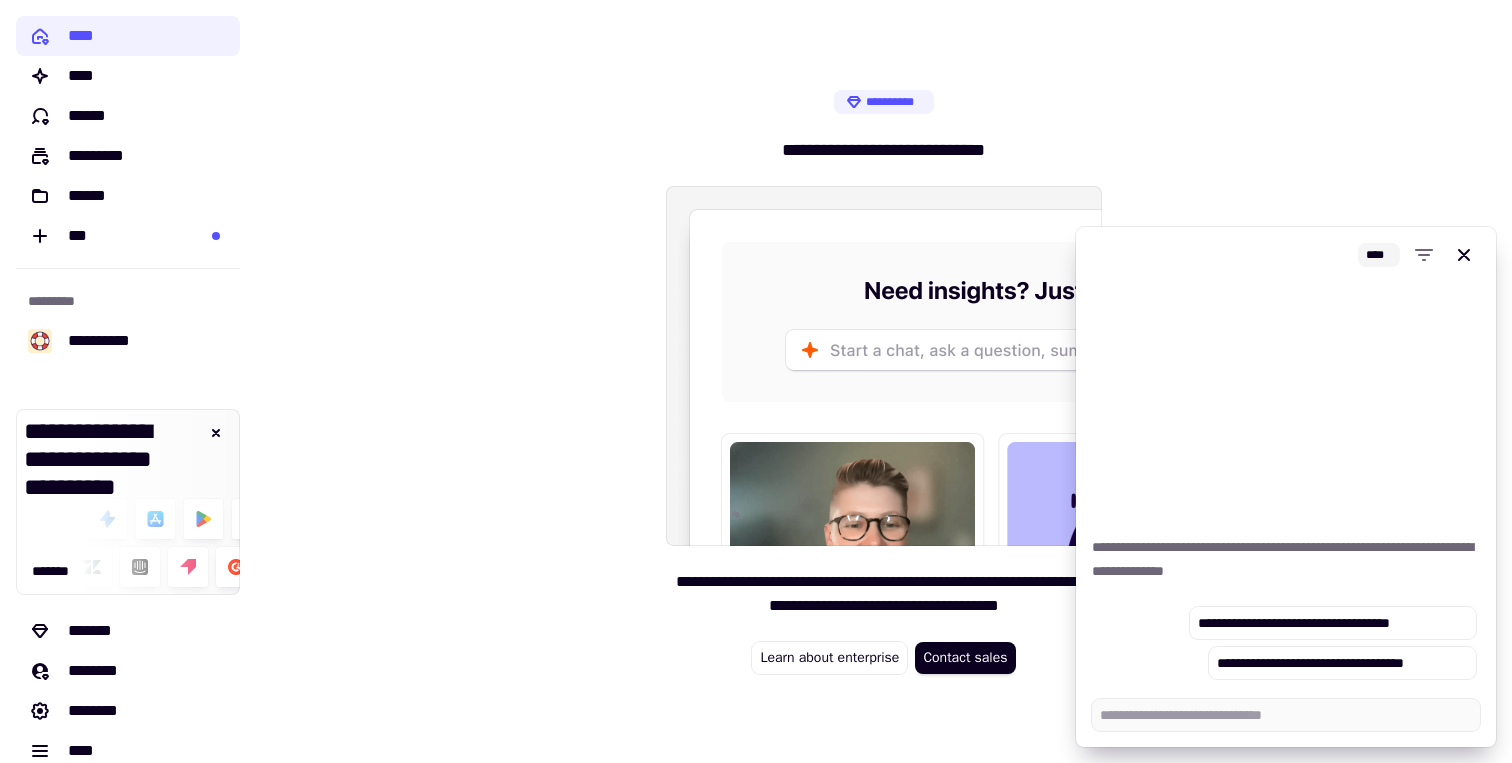 type on "*" 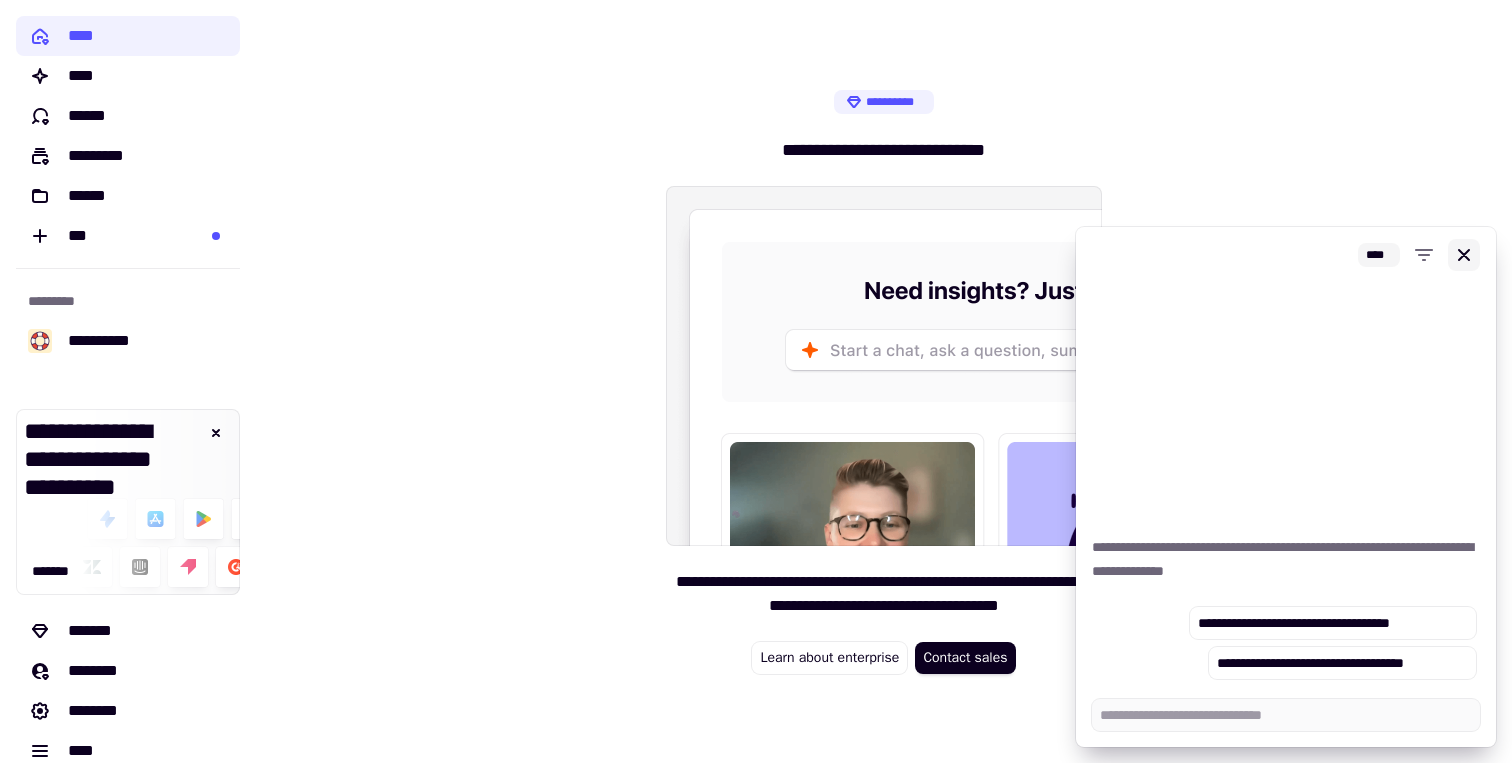 click 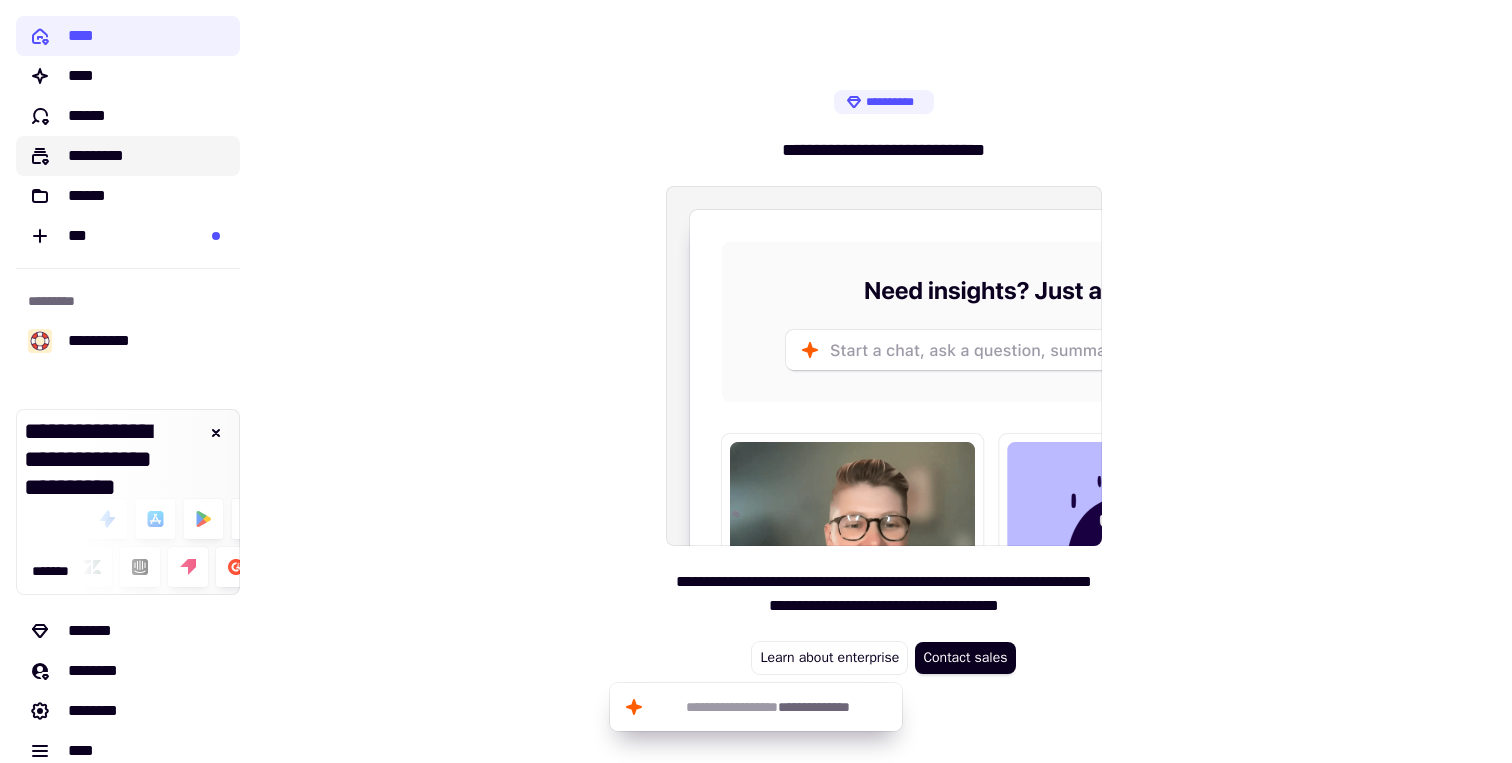 click on "*********" 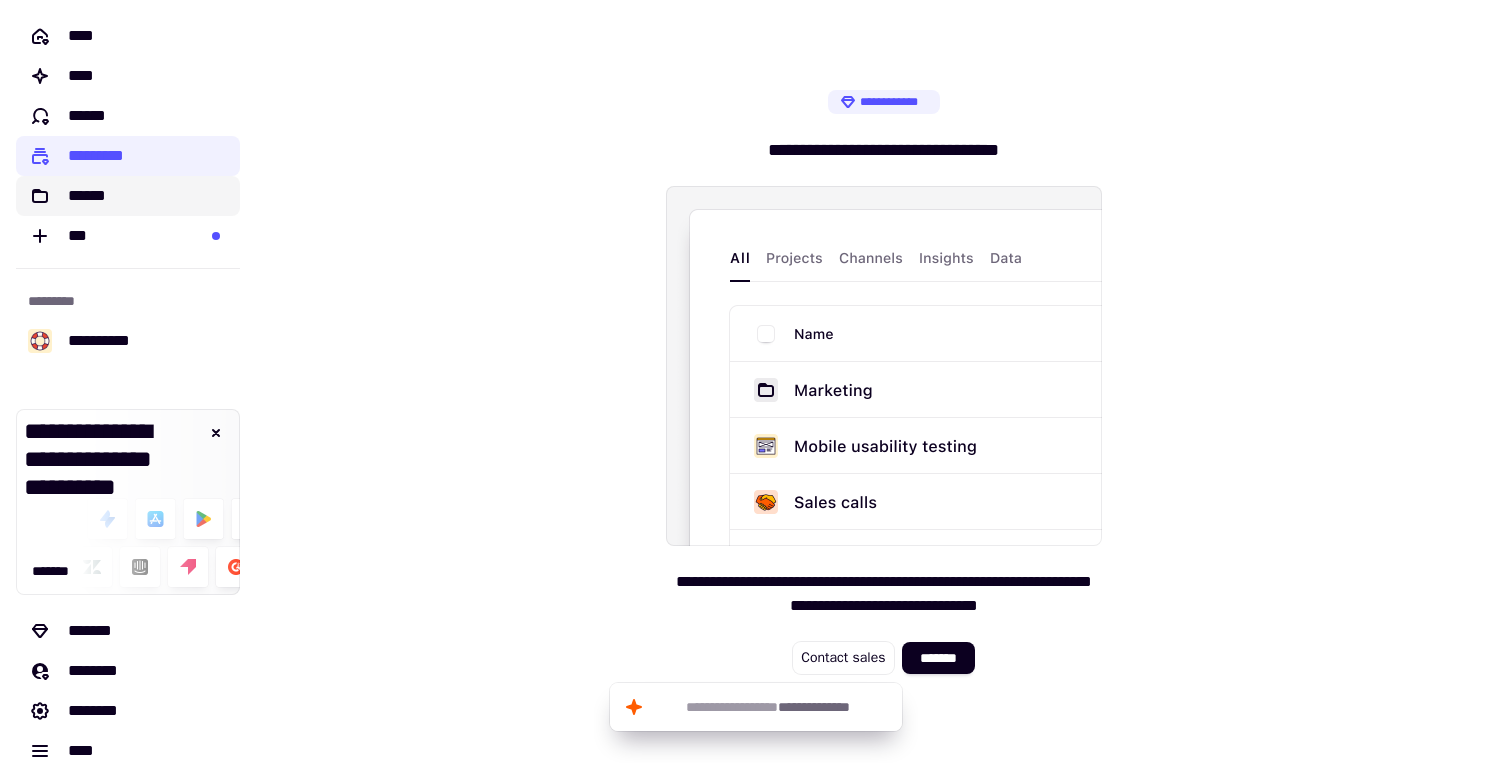 click on "******" 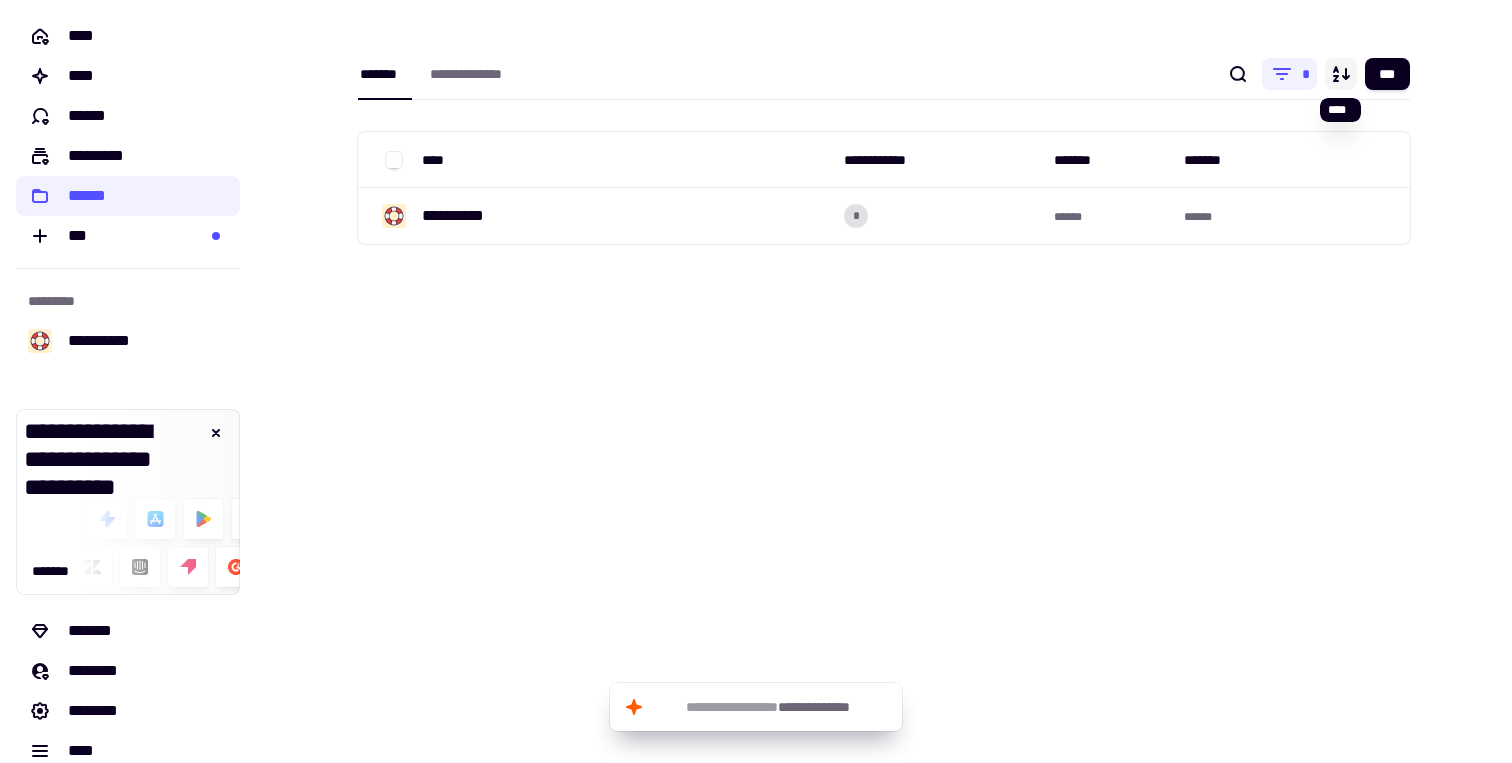 click 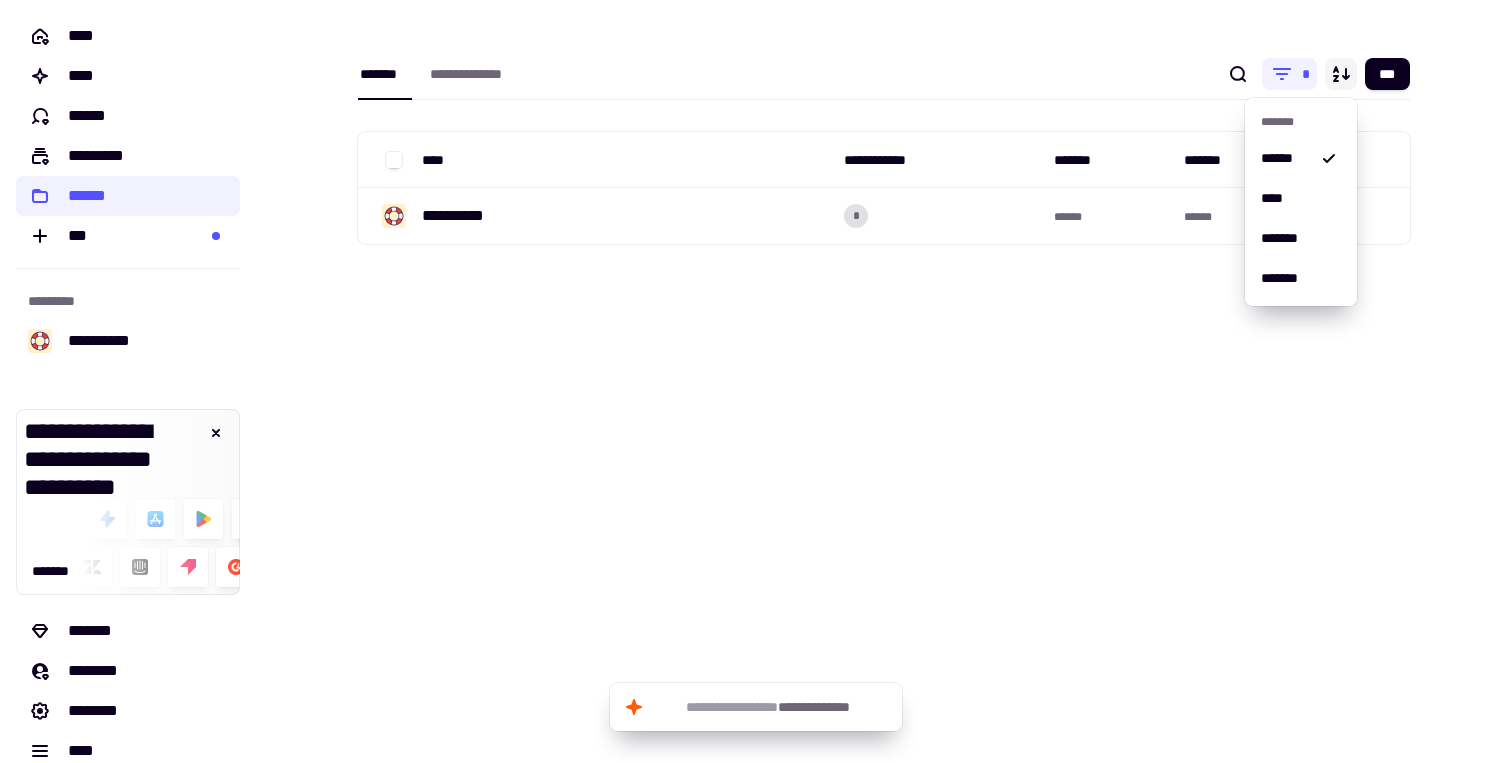 click 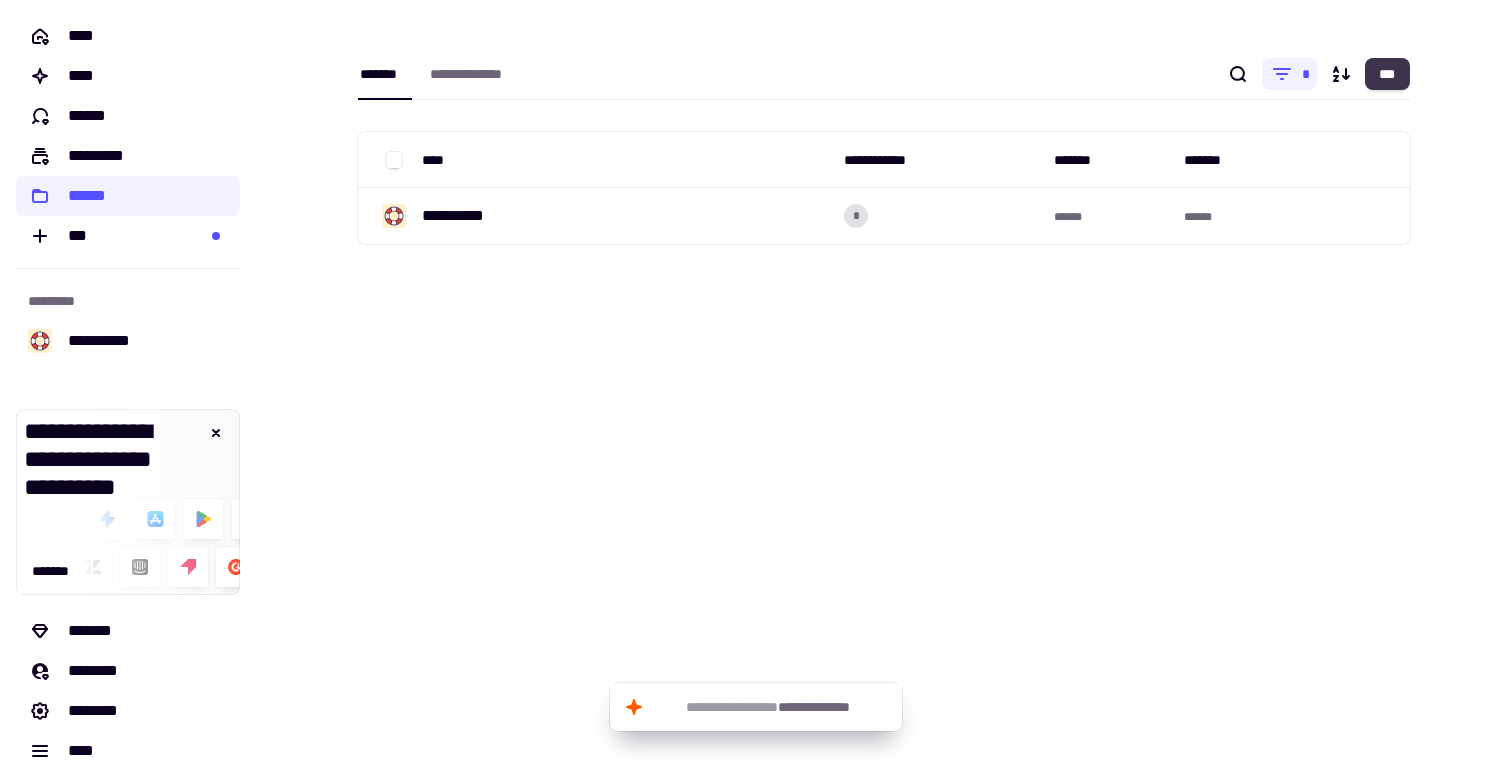 click on "***" 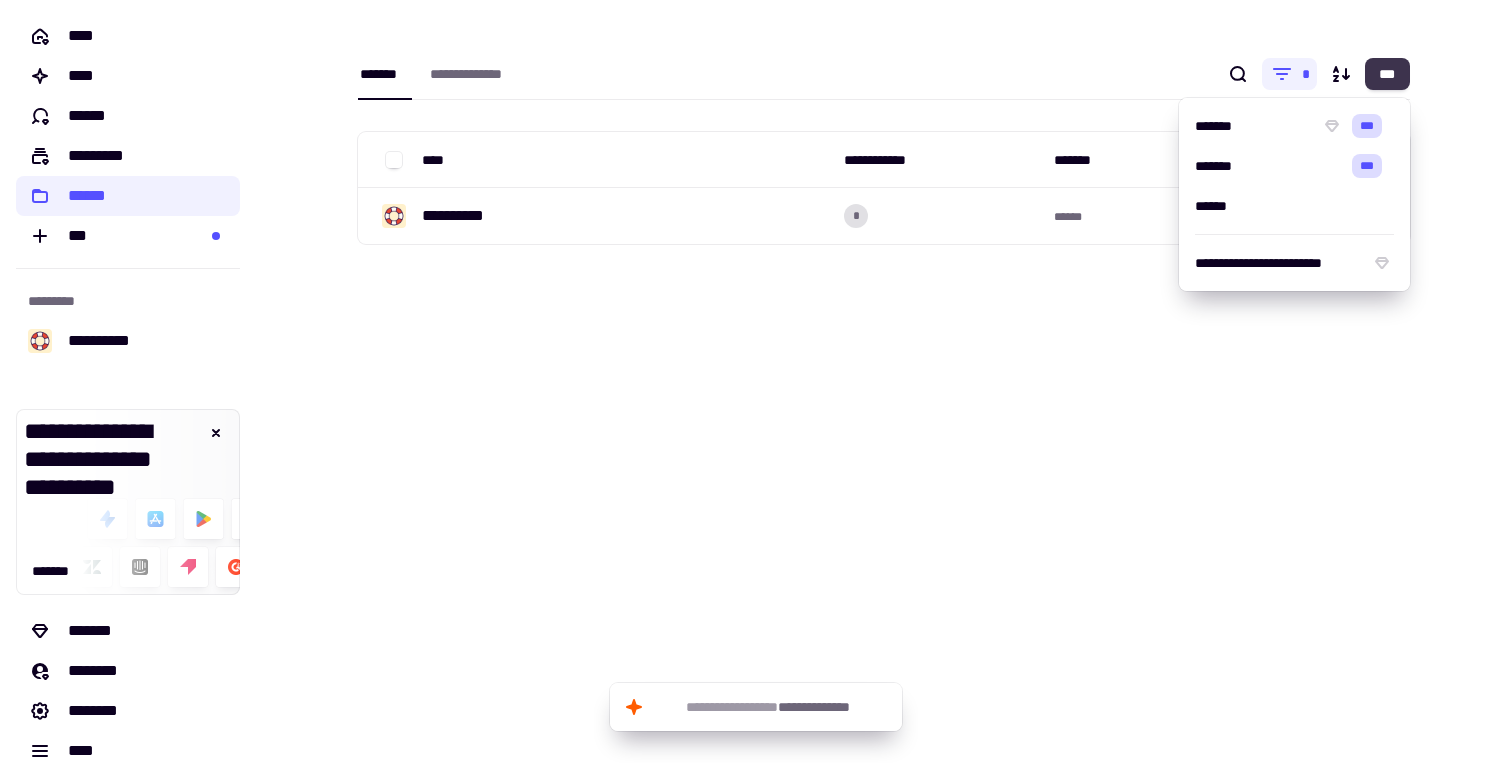 click on "***" 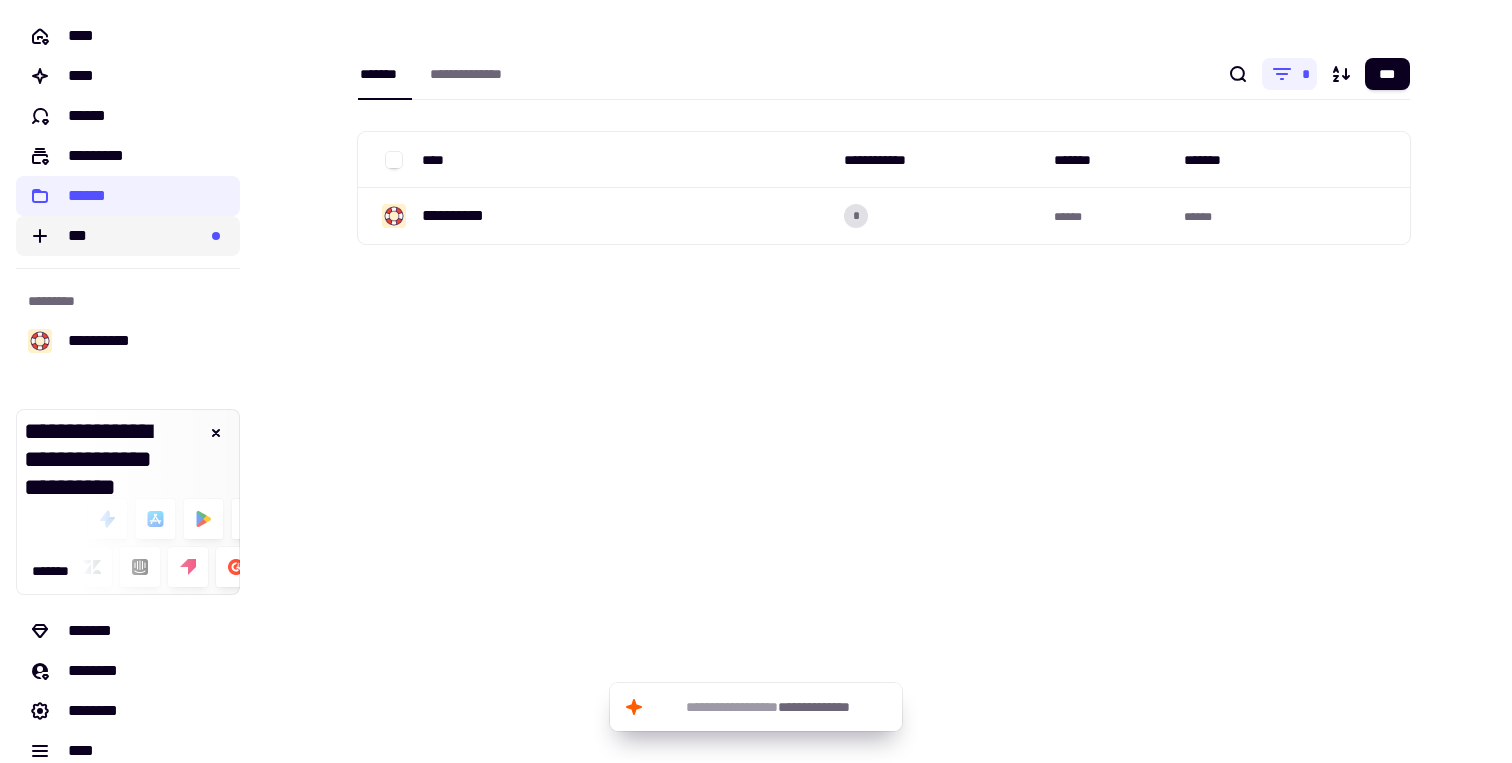 click on "***" 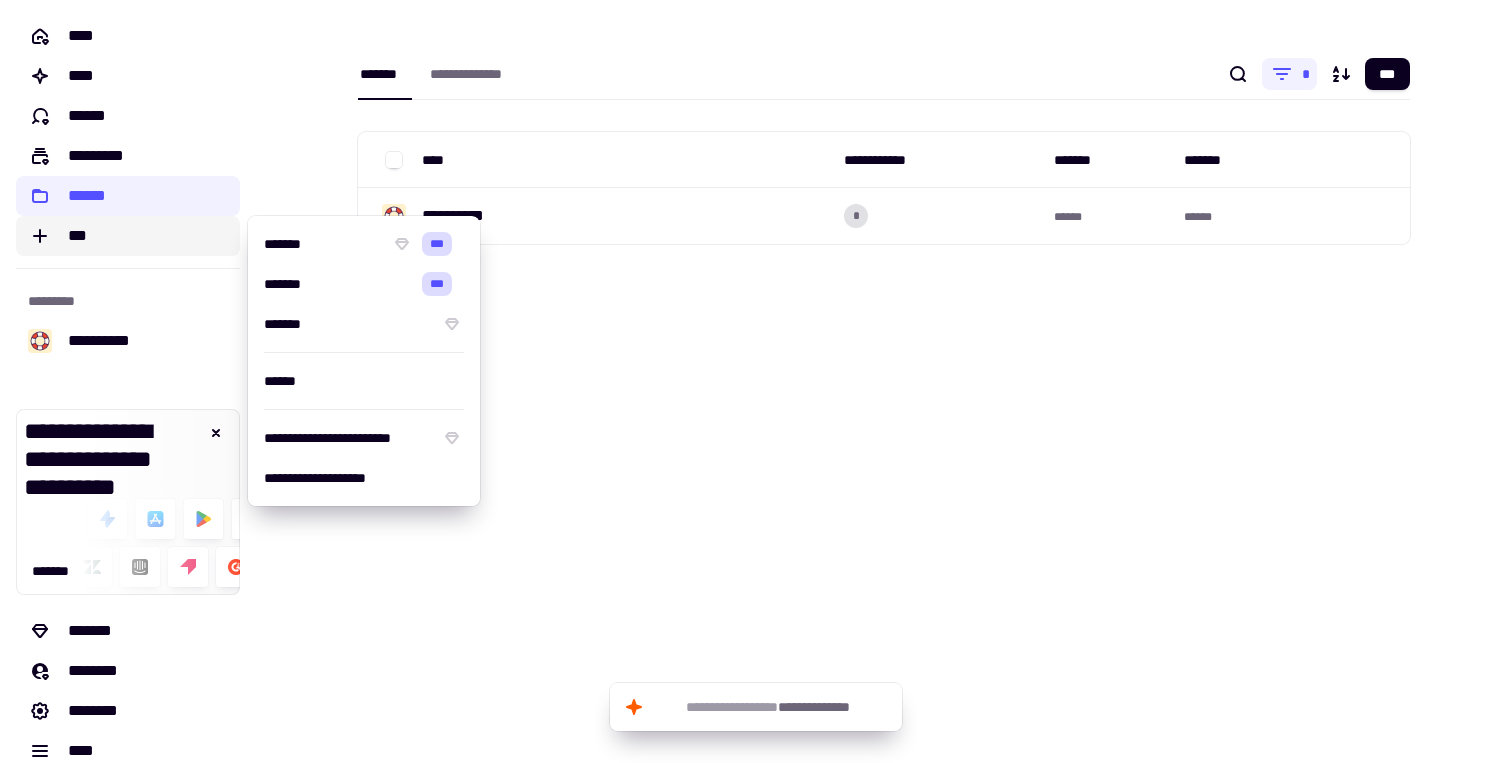 click on "***" 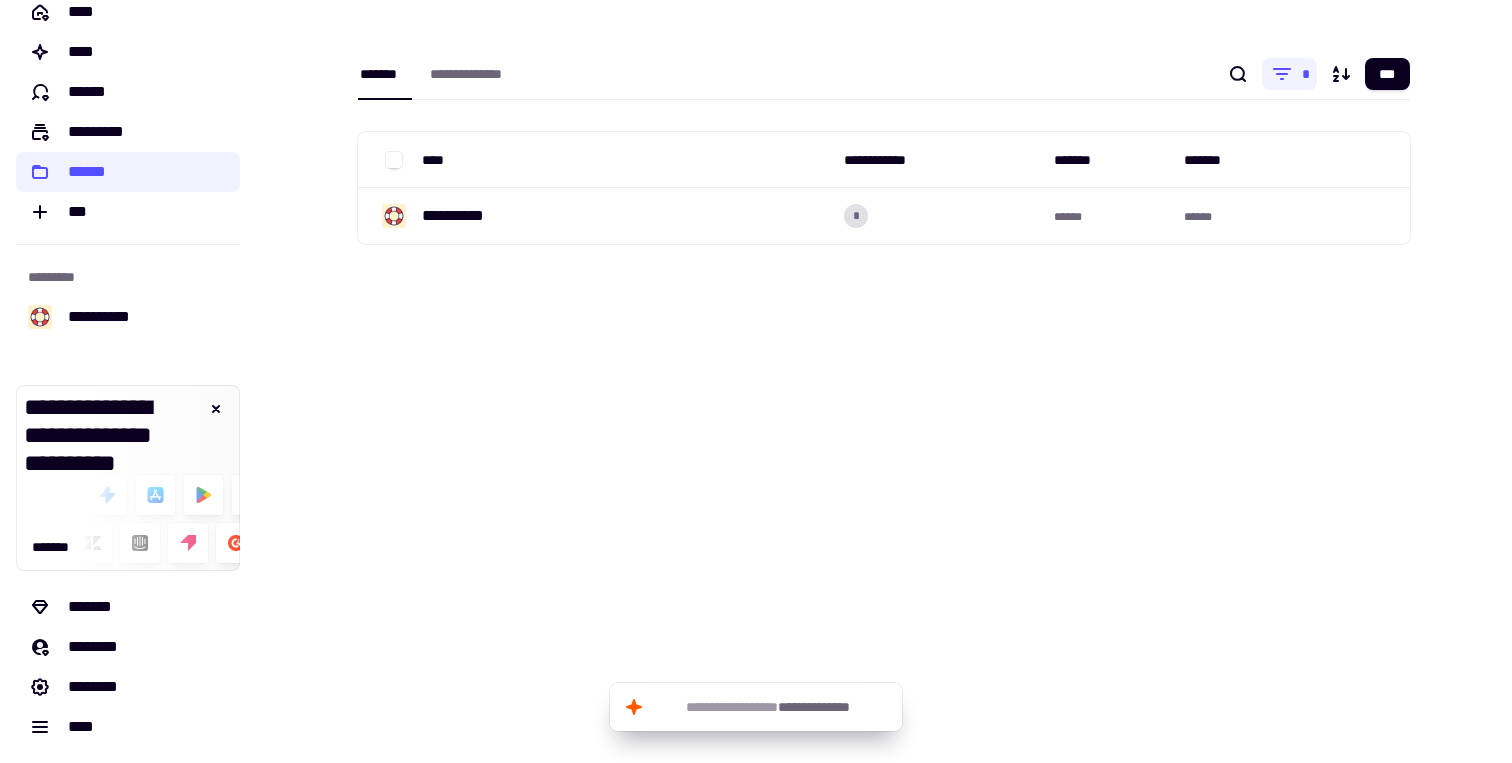 scroll, scrollTop: 0, scrollLeft: 0, axis: both 